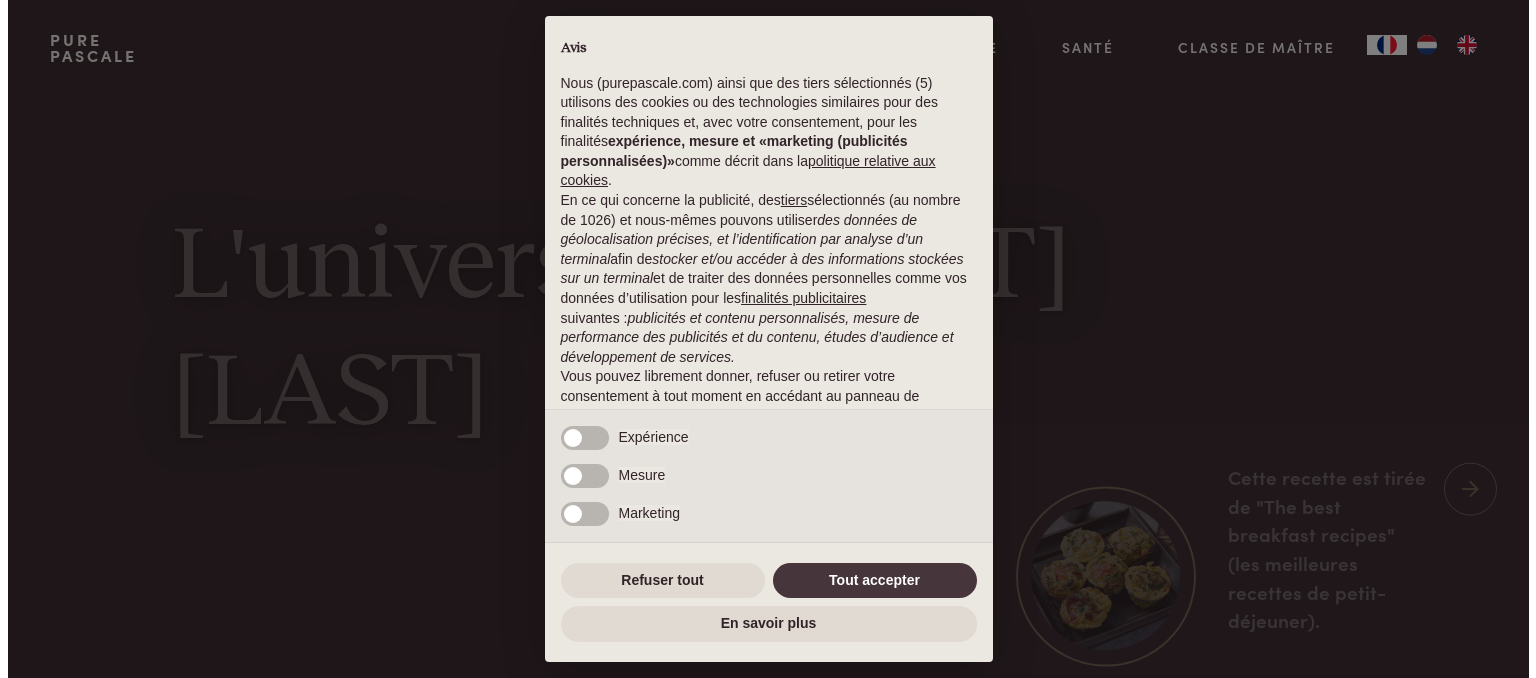 scroll, scrollTop: 0, scrollLeft: 0, axis: both 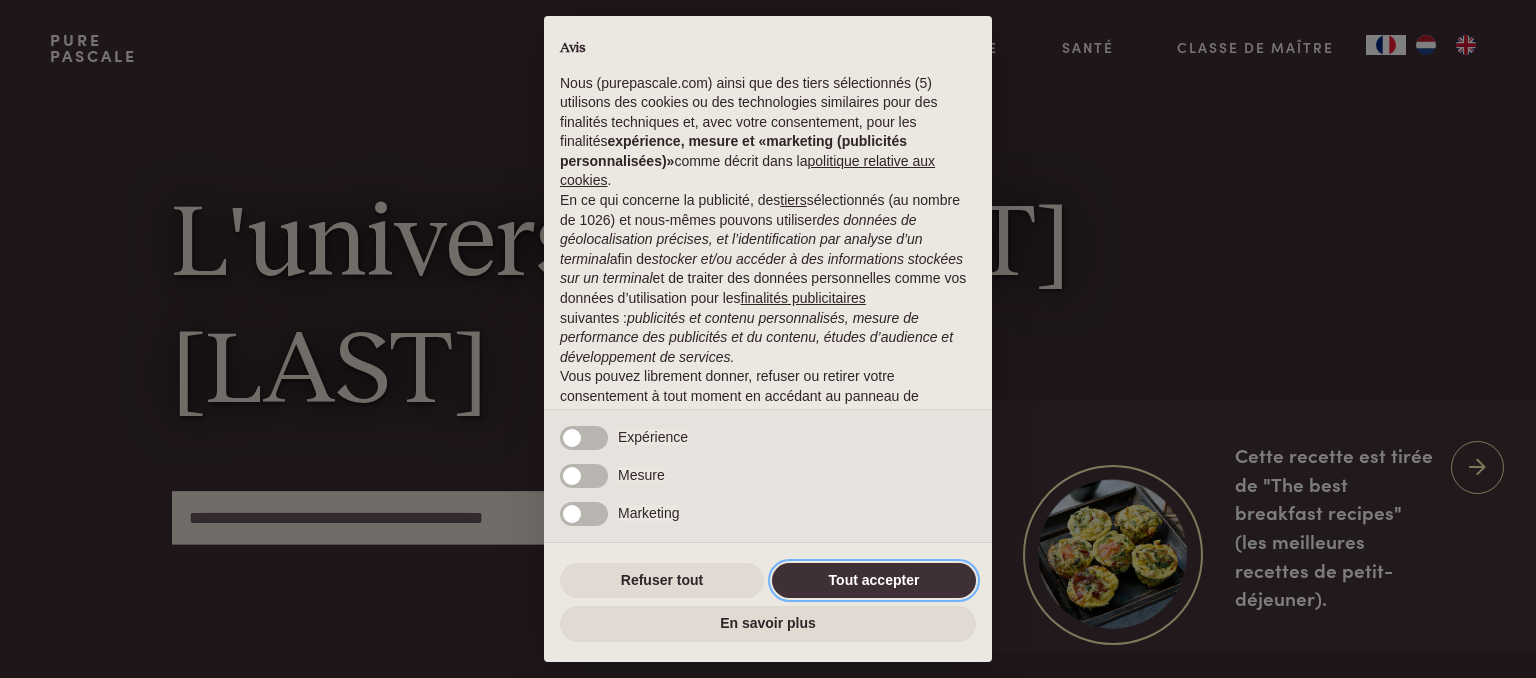 click on "Tout accepter" at bounding box center [874, 581] 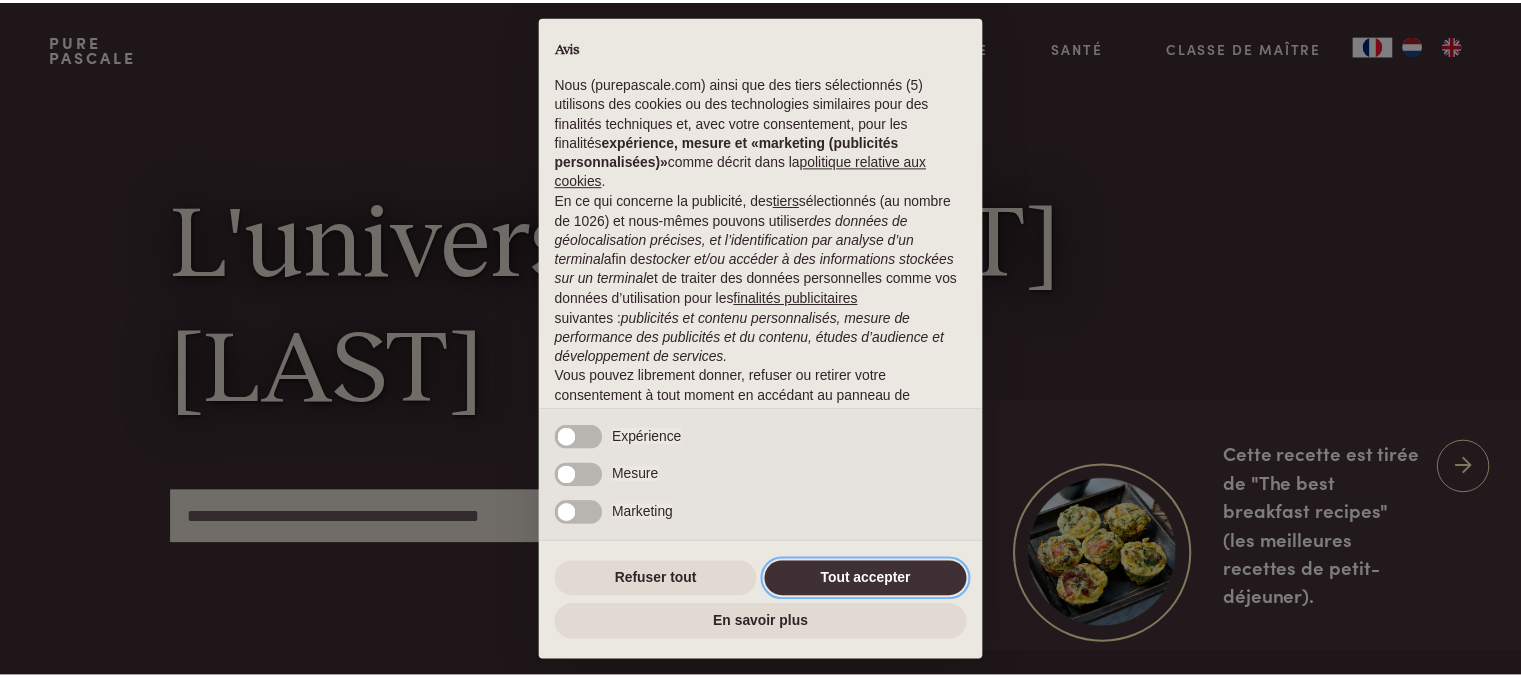 scroll, scrollTop: 146, scrollLeft: 0, axis: vertical 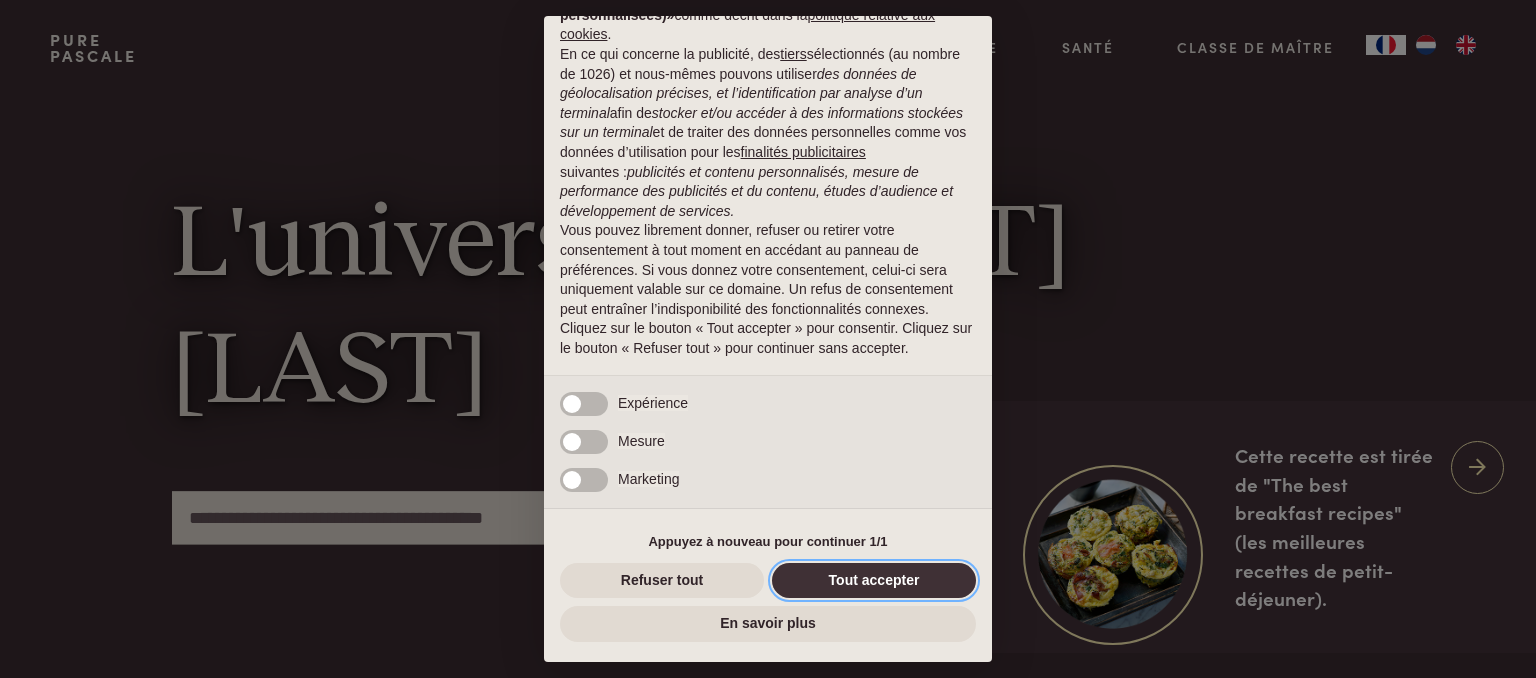 click on "Tout accepter" at bounding box center (874, 581) 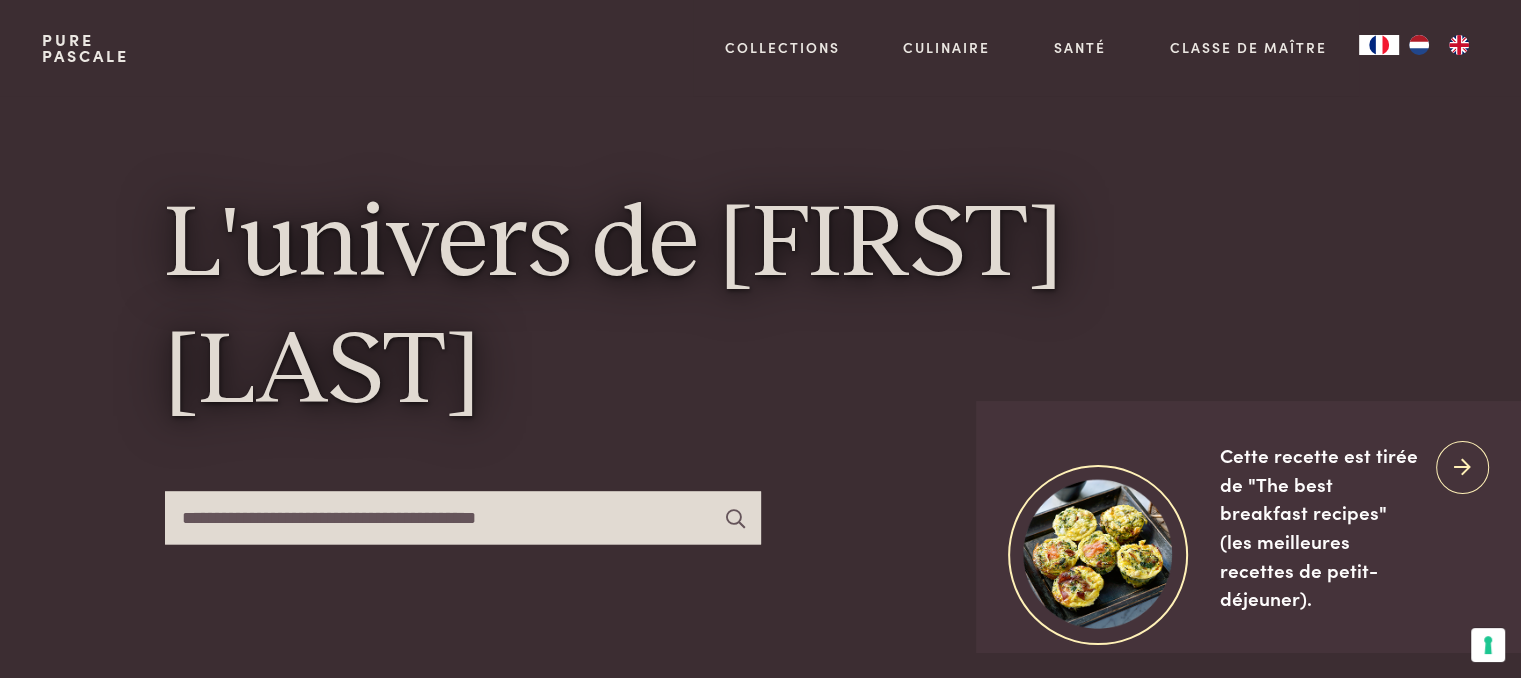 click at bounding box center [1419, 45] 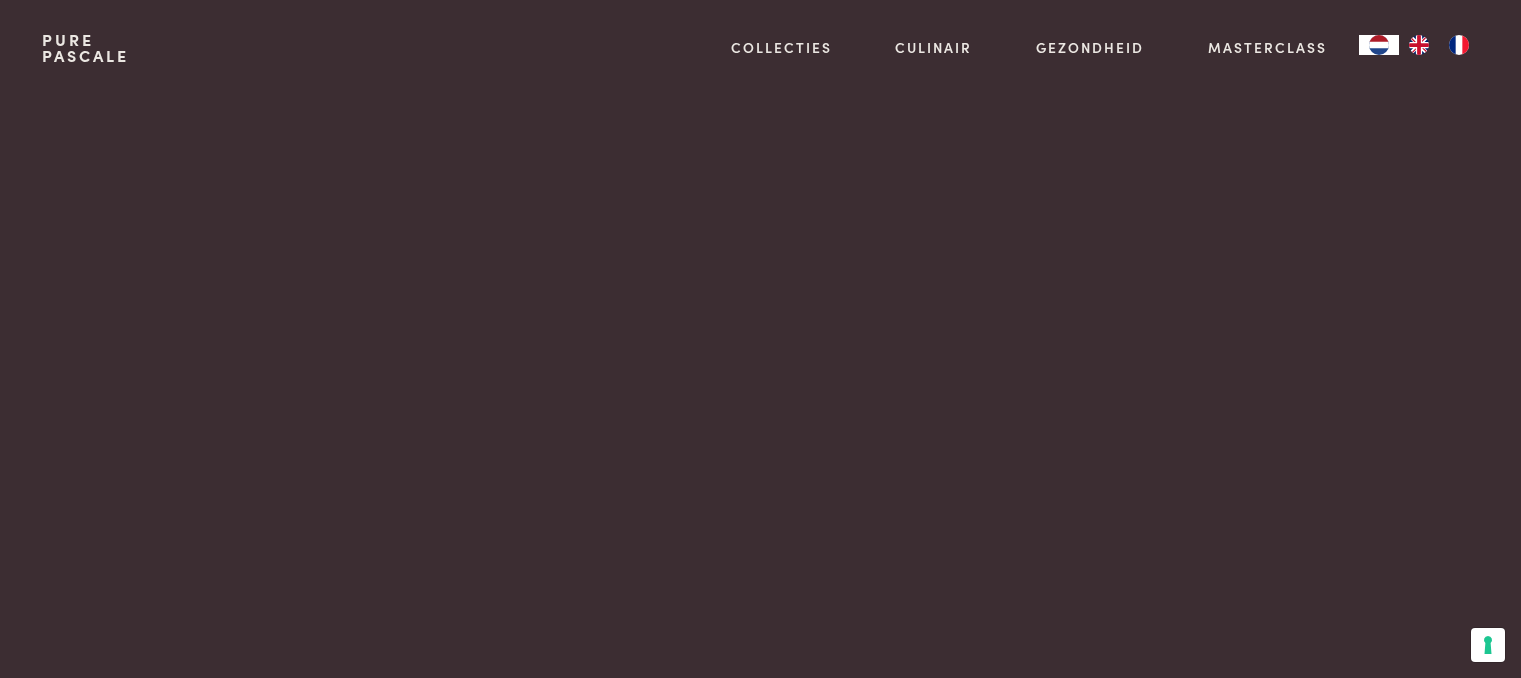 scroll, scrollTop: 0, scrollLeft: 0, axis: both 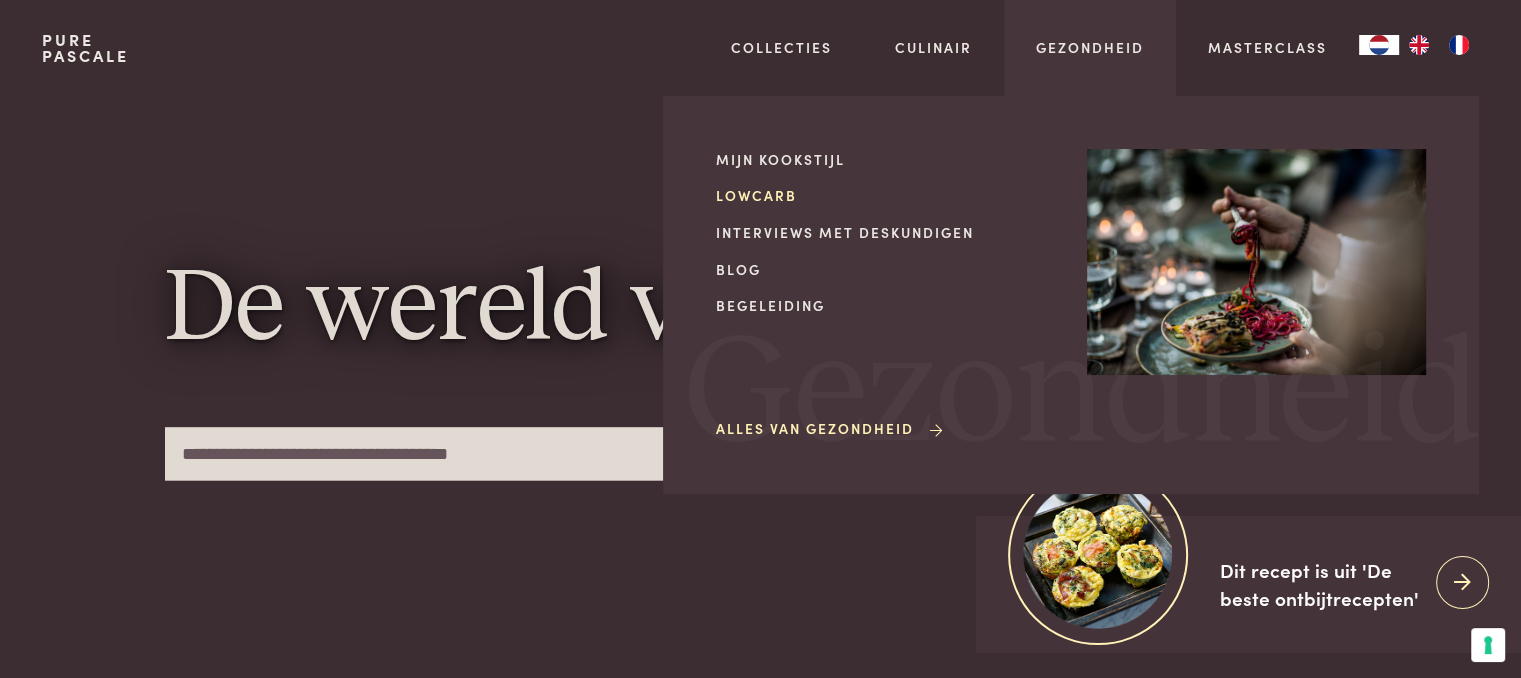 click on "Lowcarb" at bounding box center [885, 195] 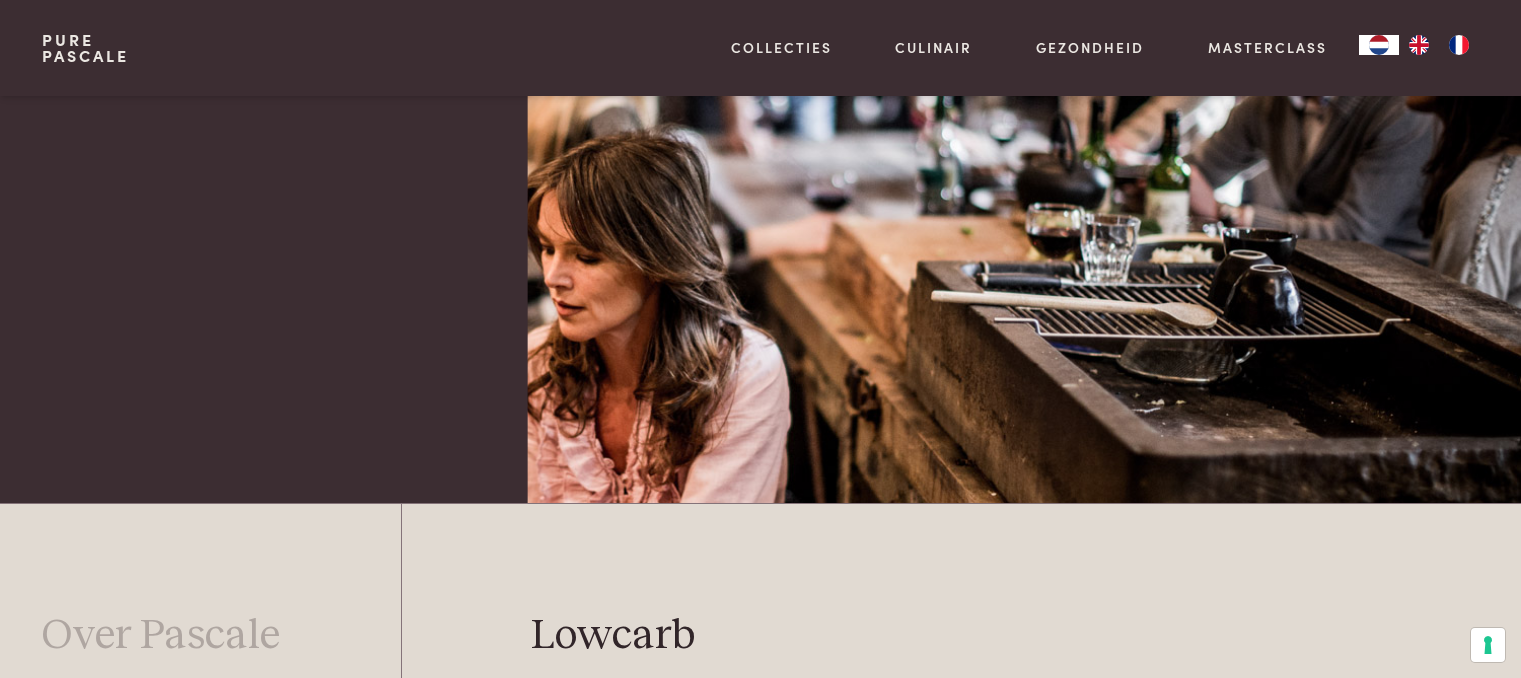 scroll, scrollTop: 502, scrollLeft: 0, axis: vertical 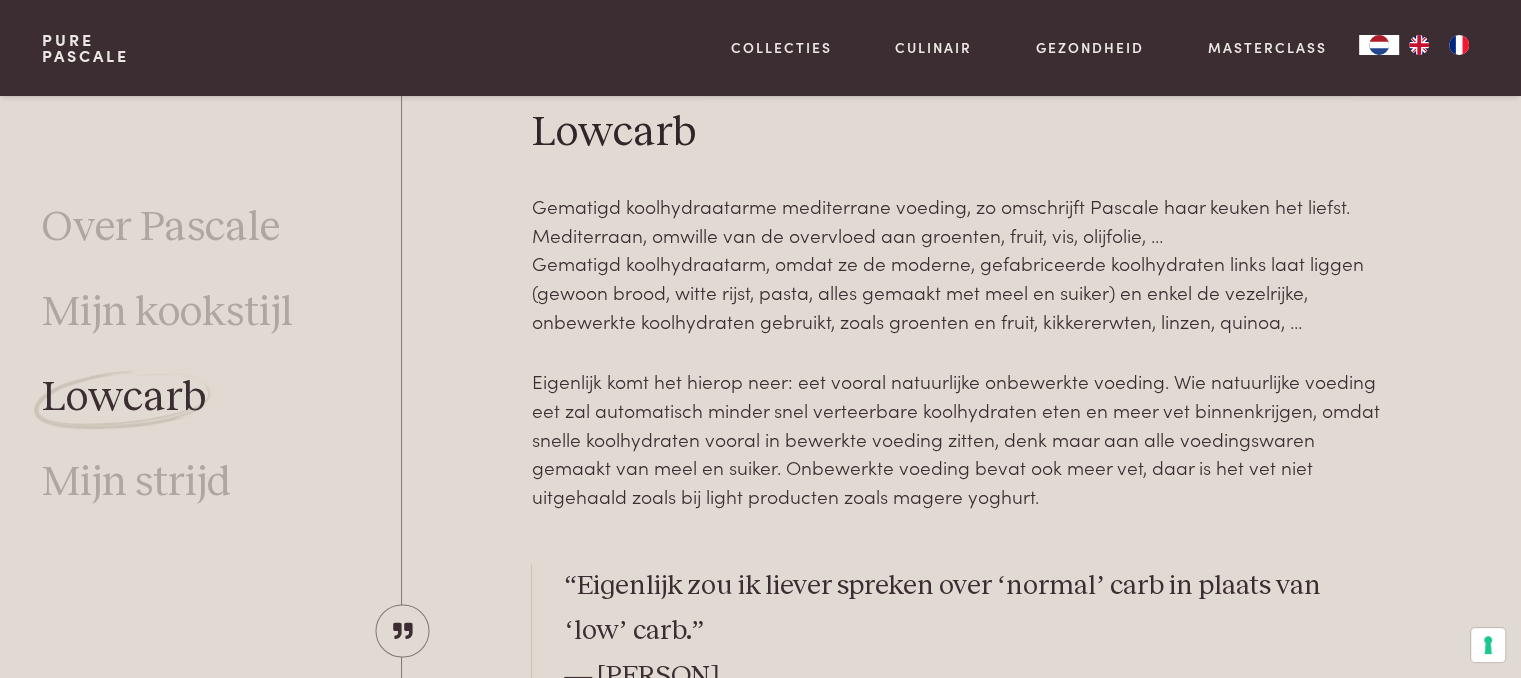 click on "Gematigd koolhydraatarme mediterrane voeding, zo omschrijft Pascale haar keuken het liefst.
Mediterraan, omwille van de overvloed aan groenten, fruit, vis, olijfolie, …
Gematigd koolhydraatarm, omdat ze de moderne, gefabriceerde koolhydraten links laat liggen (gewoon brood, witte rijst, pasta, alles gemaakt met meel en suiker) en enkel de vezelrijke, onbewerkte koolhydraten gebruikt, zoals groenten en fruit, kikkererwten, linzen, quinoa, …" at bounding box center (956, 263) 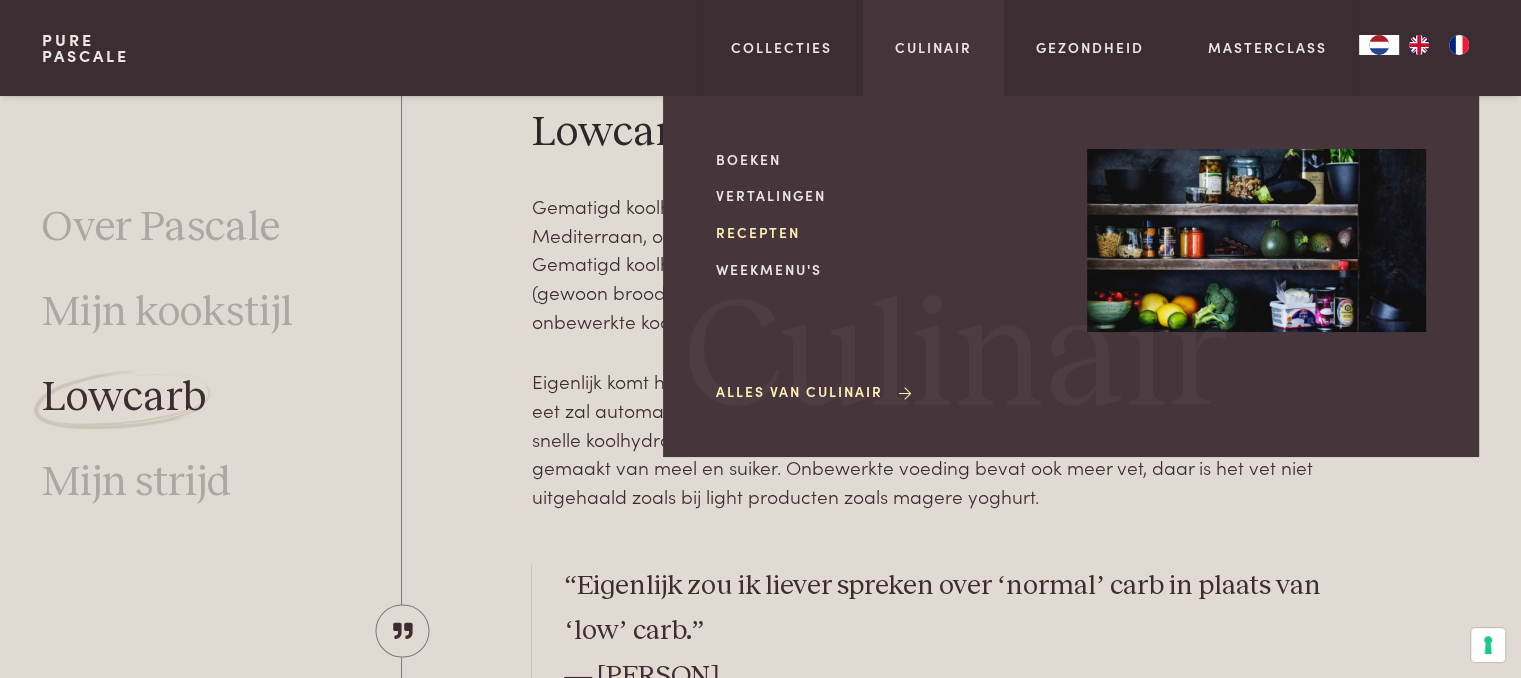 click on "Recepten" at bounding box center [885, 232] 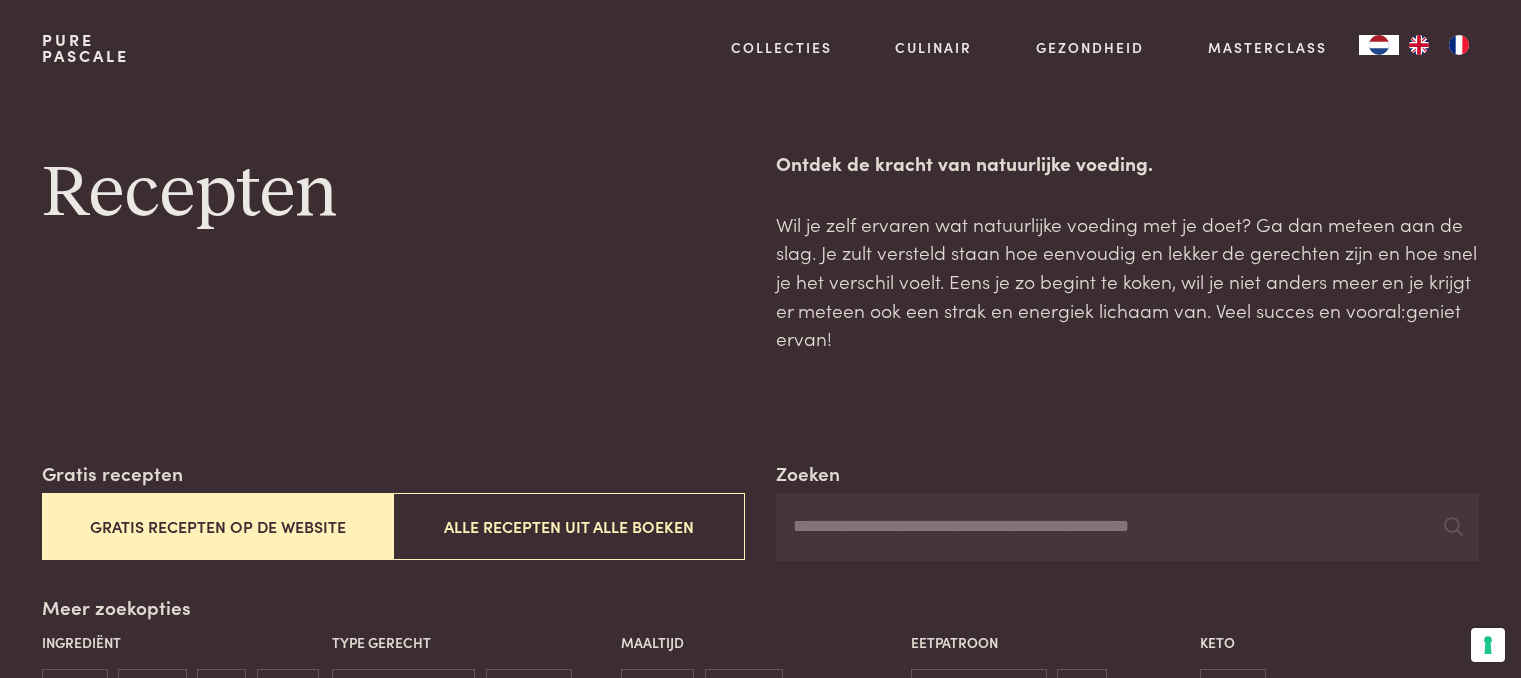 scroll, scrollTop: 0, scrollLeft: 0, axis: both 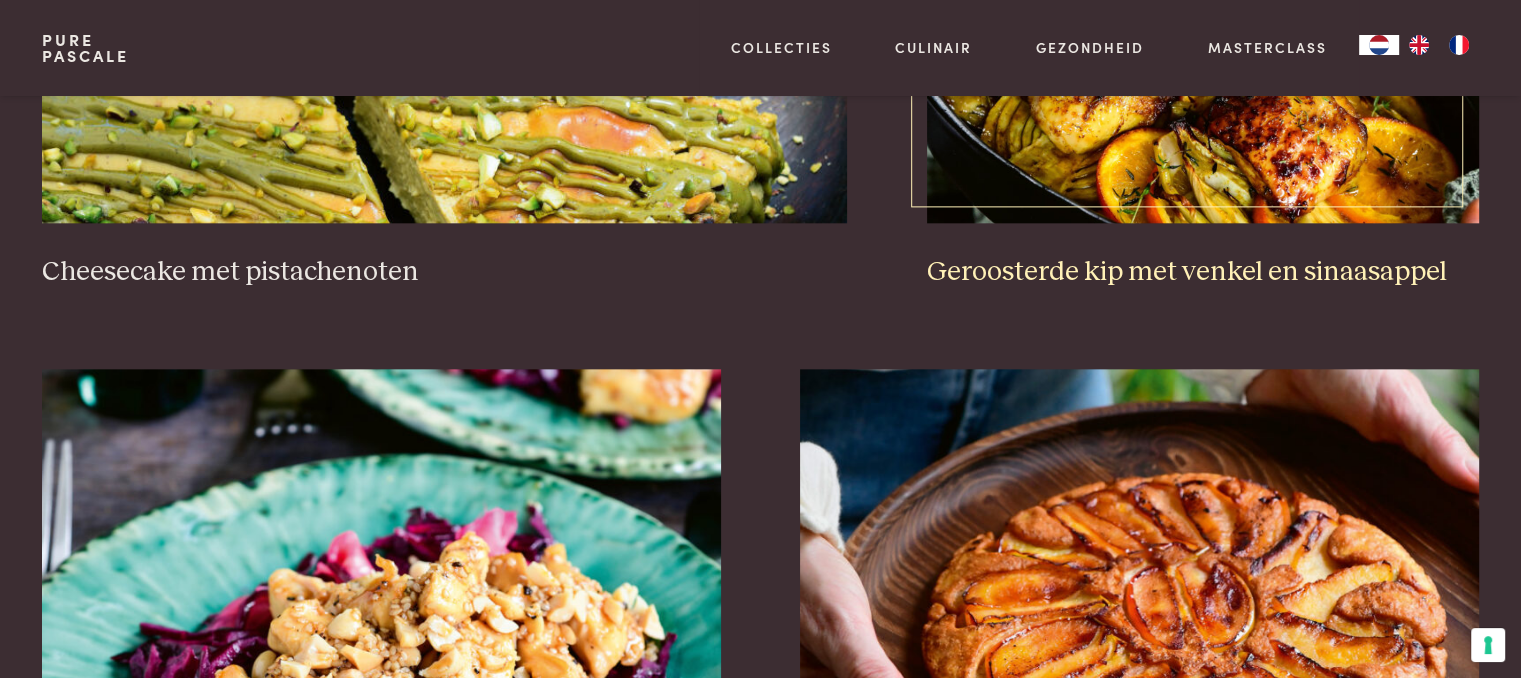 click on "Geroosterde kip met venkel en sinaasappel" at bounding box center [1203, 272] 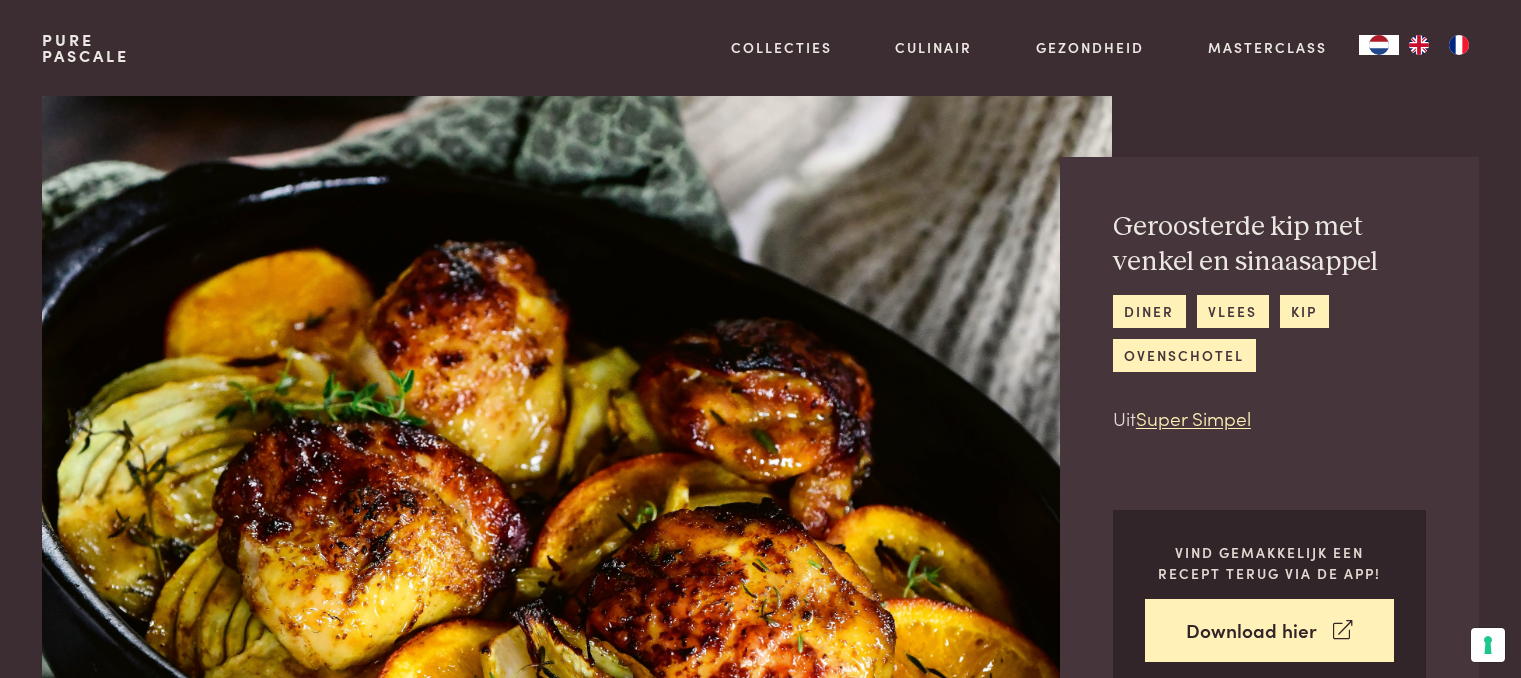 scroll, scrollTop: 0, scrollLeft: 0, axis: both 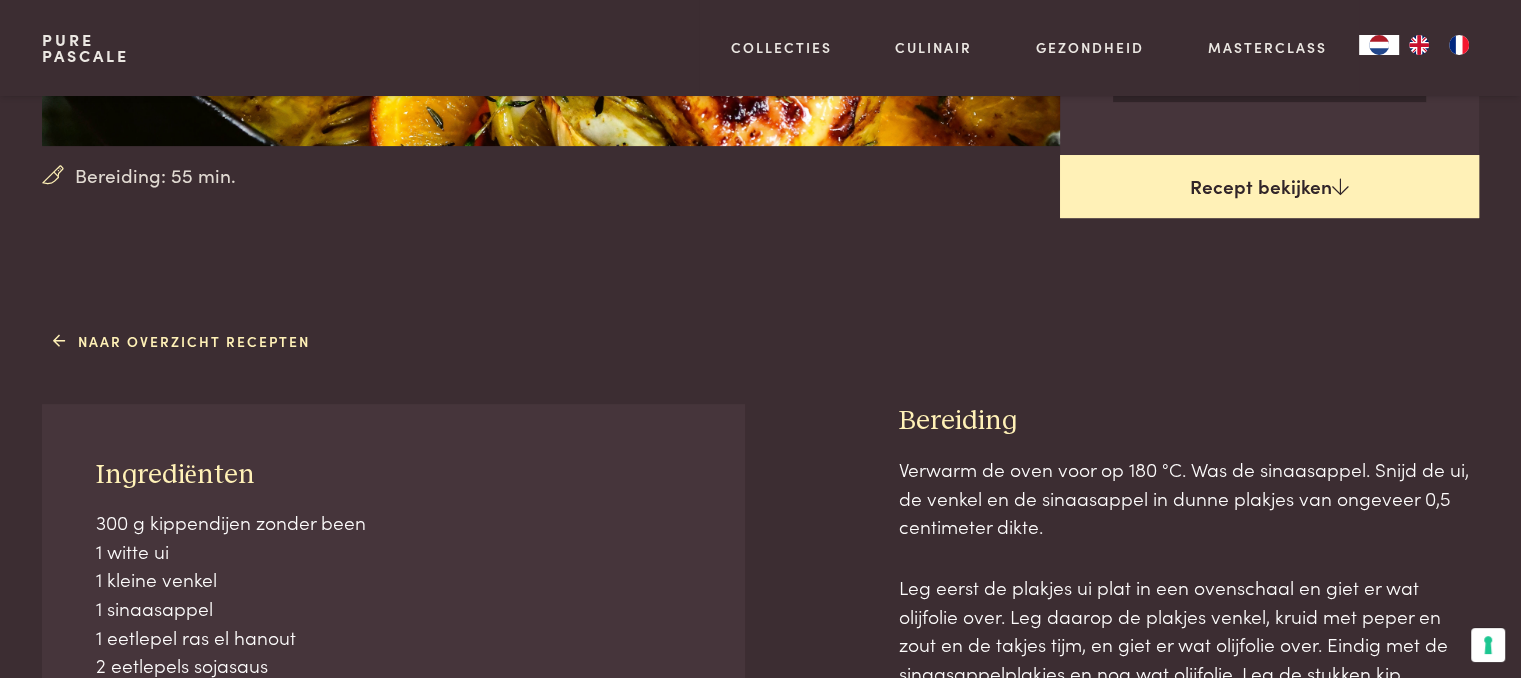 click on "Recept bekijken" at bounding box center [1269, 187] 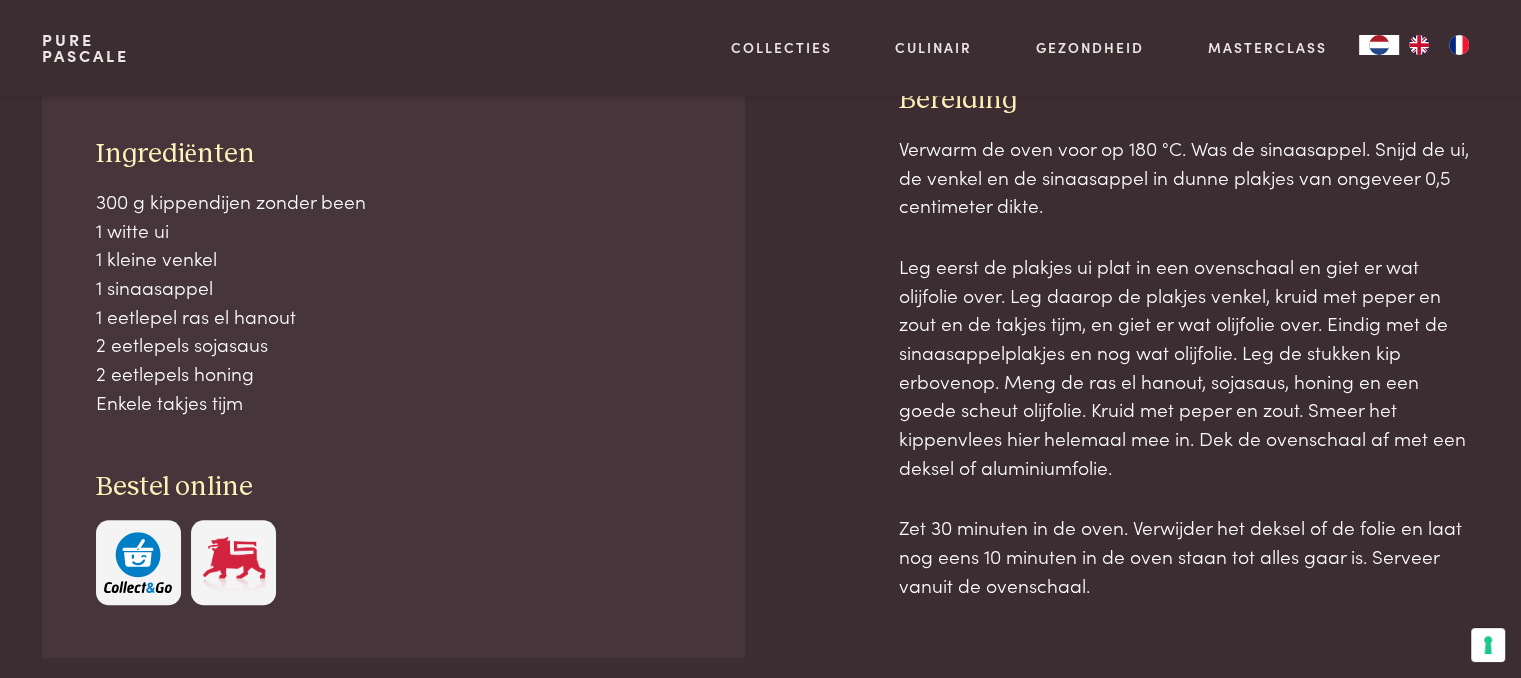scroll, scrollTop: 914, scrollLeft: 0, axis: vertical 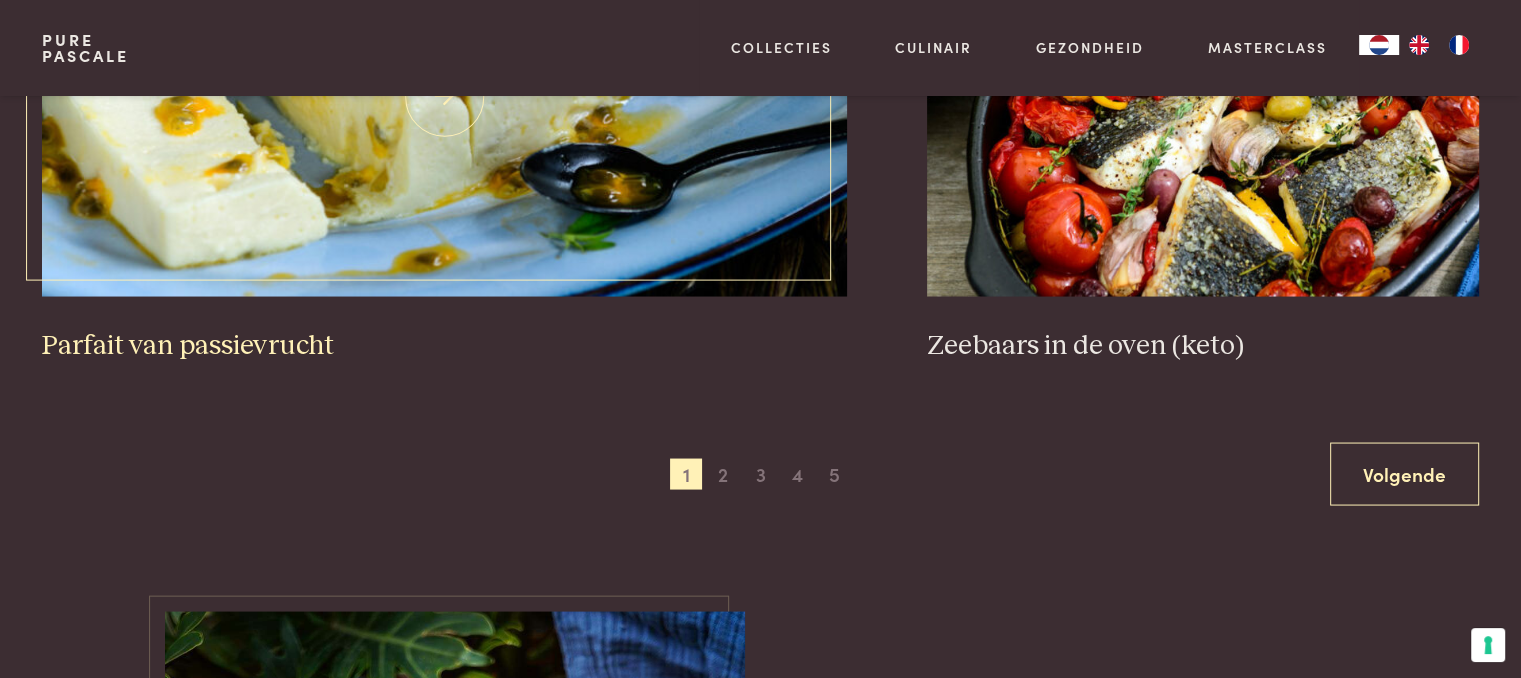 click on "Parfait van passievrucht" at bounding box center (444, 345) 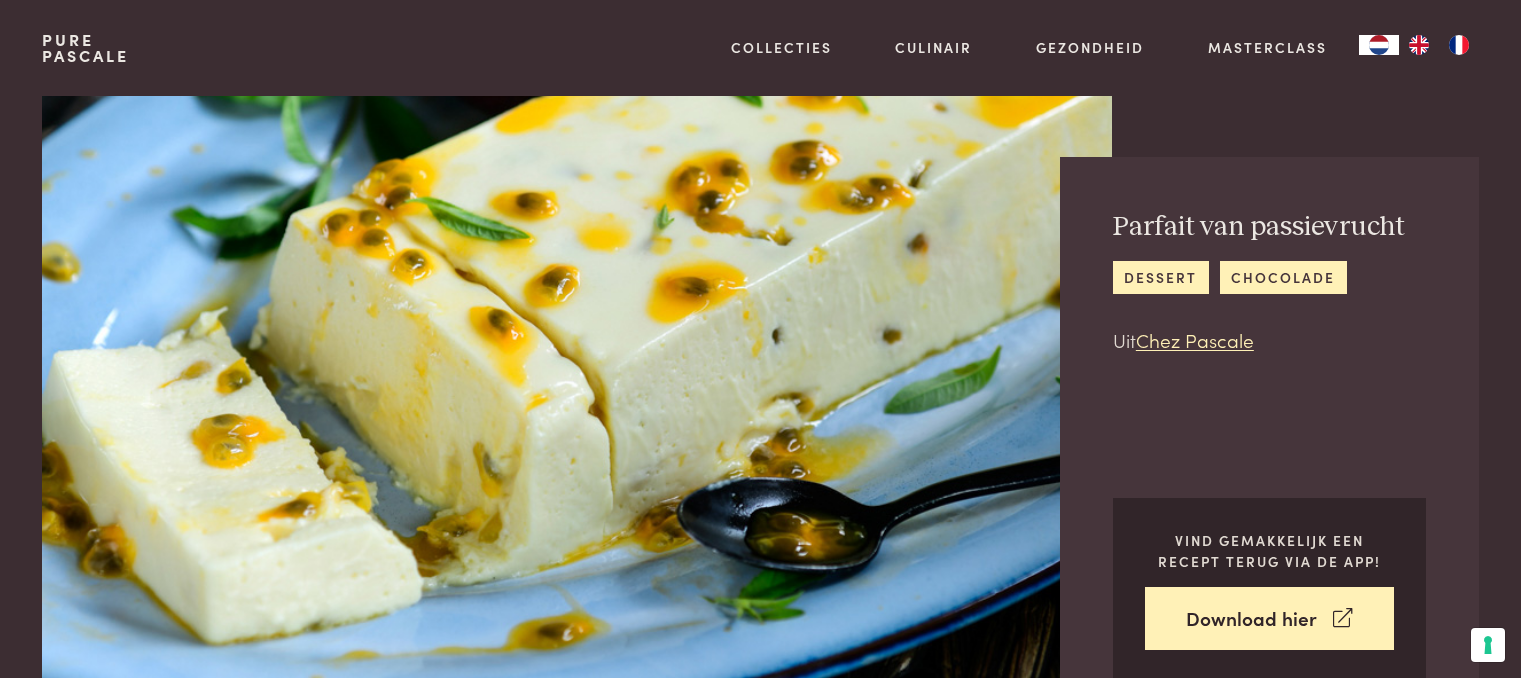 scroll, scrollTop: 0, scrollLeft: 0, axis: both 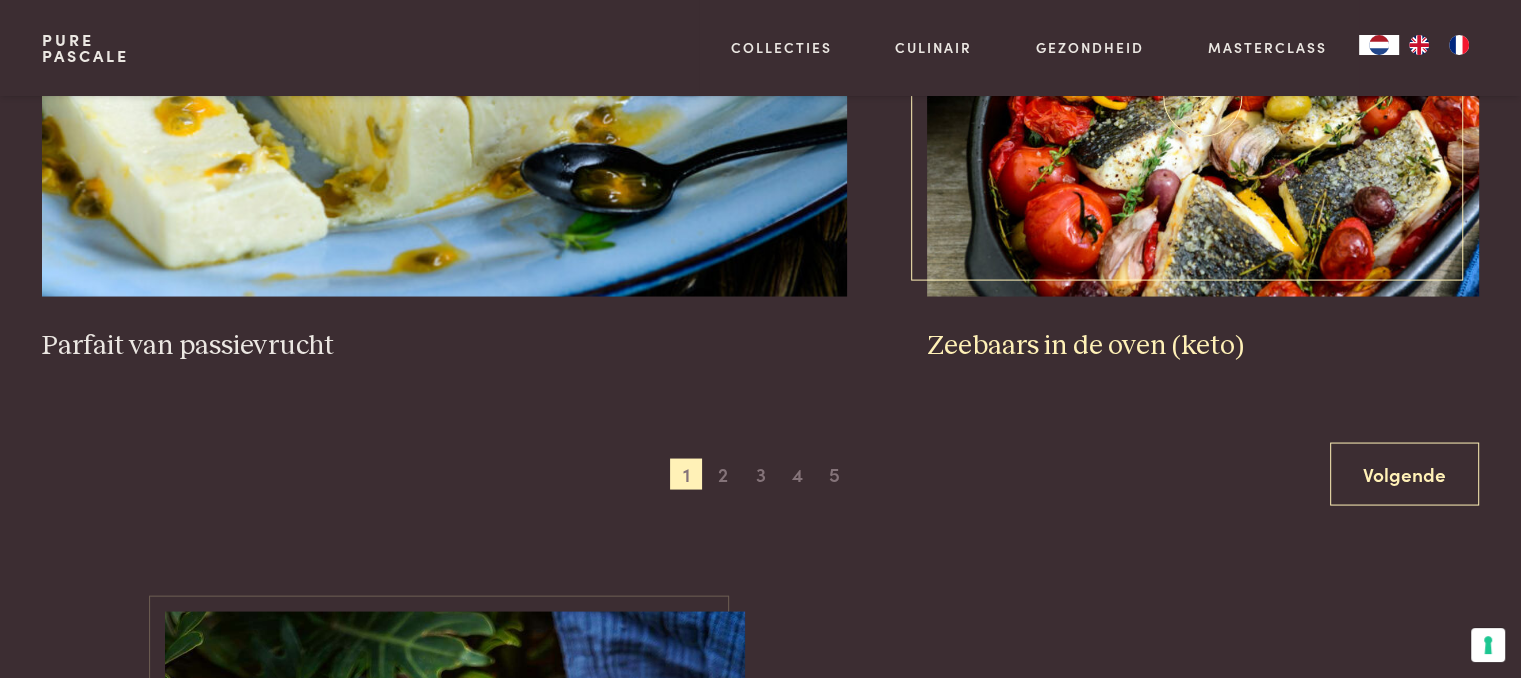 click on "Zeebaars in de oven (keto)" at bounding box center [1203, 129] 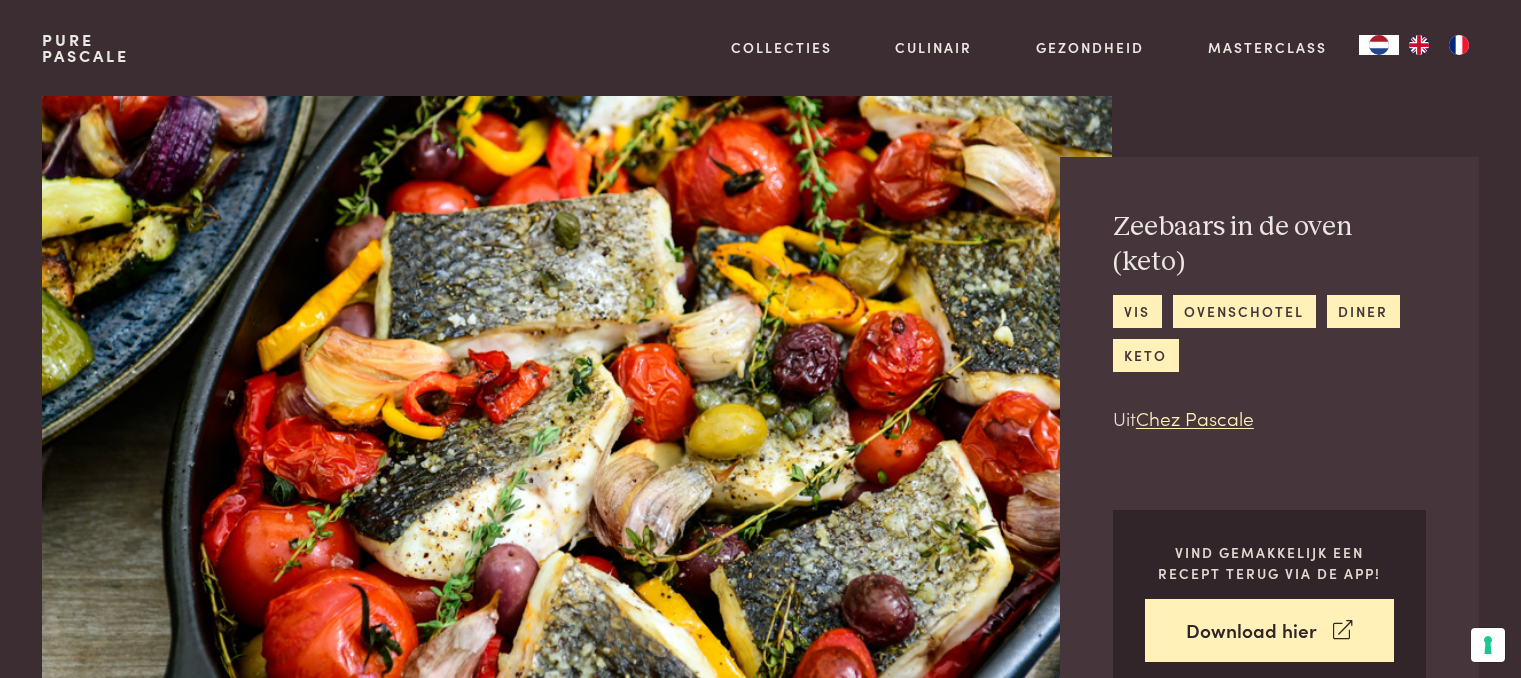 scroll, scrollTop: 0, scrollLeft: 0, axis: both 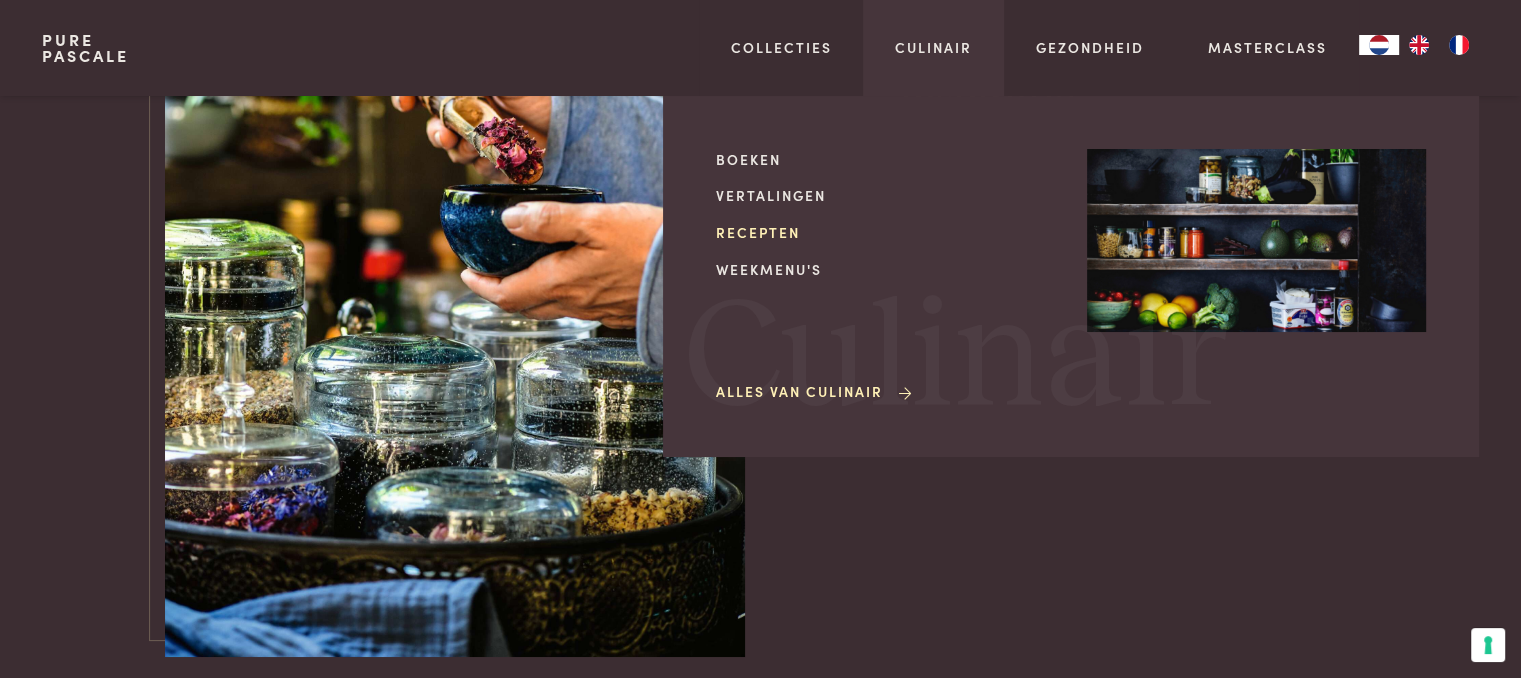 click on "Recepten" at bounding box center [885, 232] 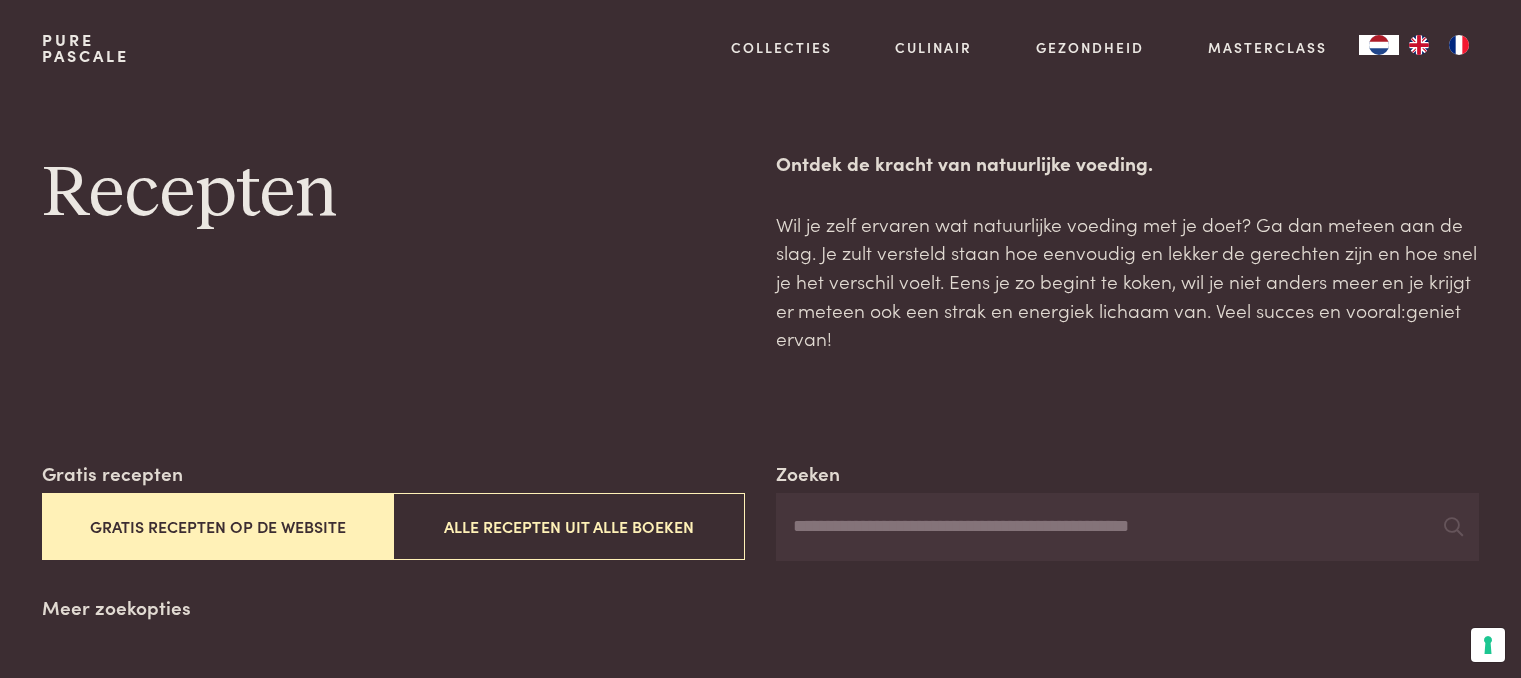 scroll, scrollTop: 0, scrollLeft: 0, axis: both 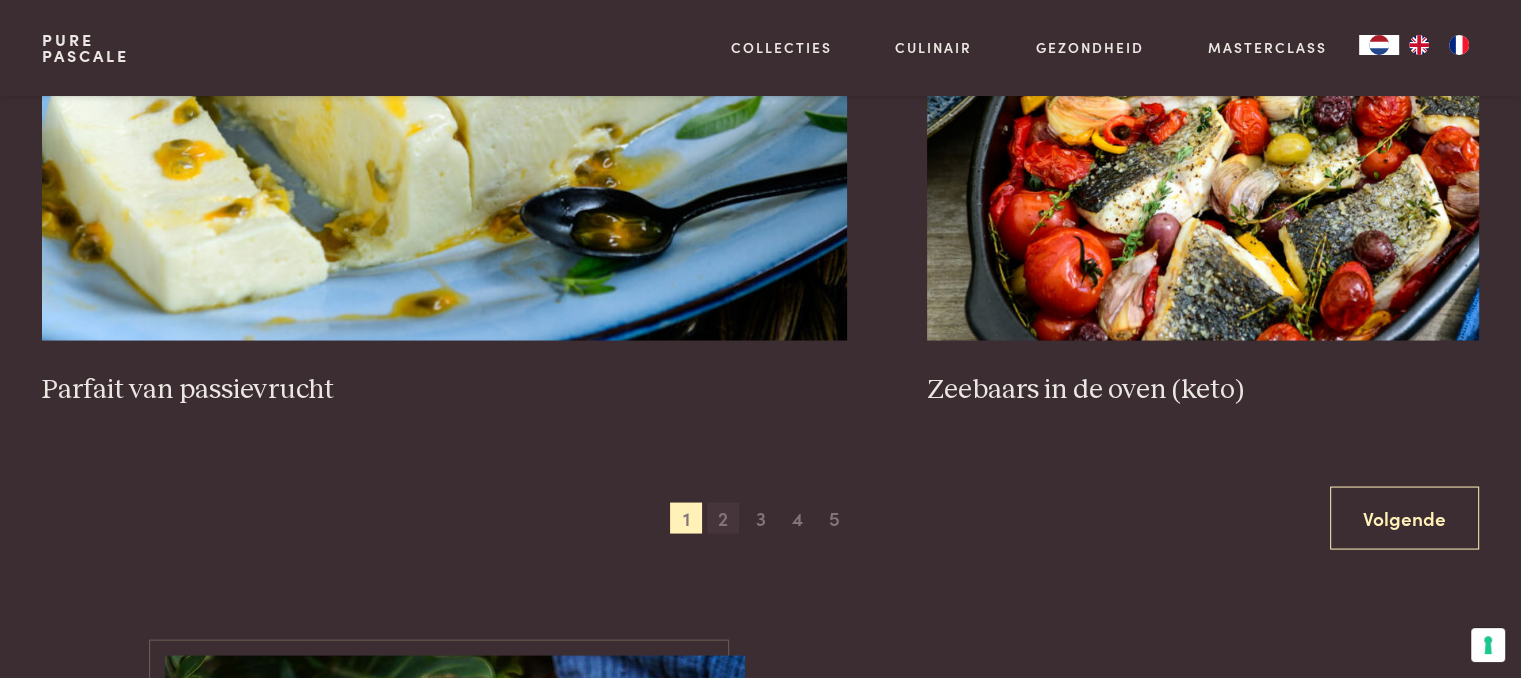 click on "2" at bounding box center [723, 518] 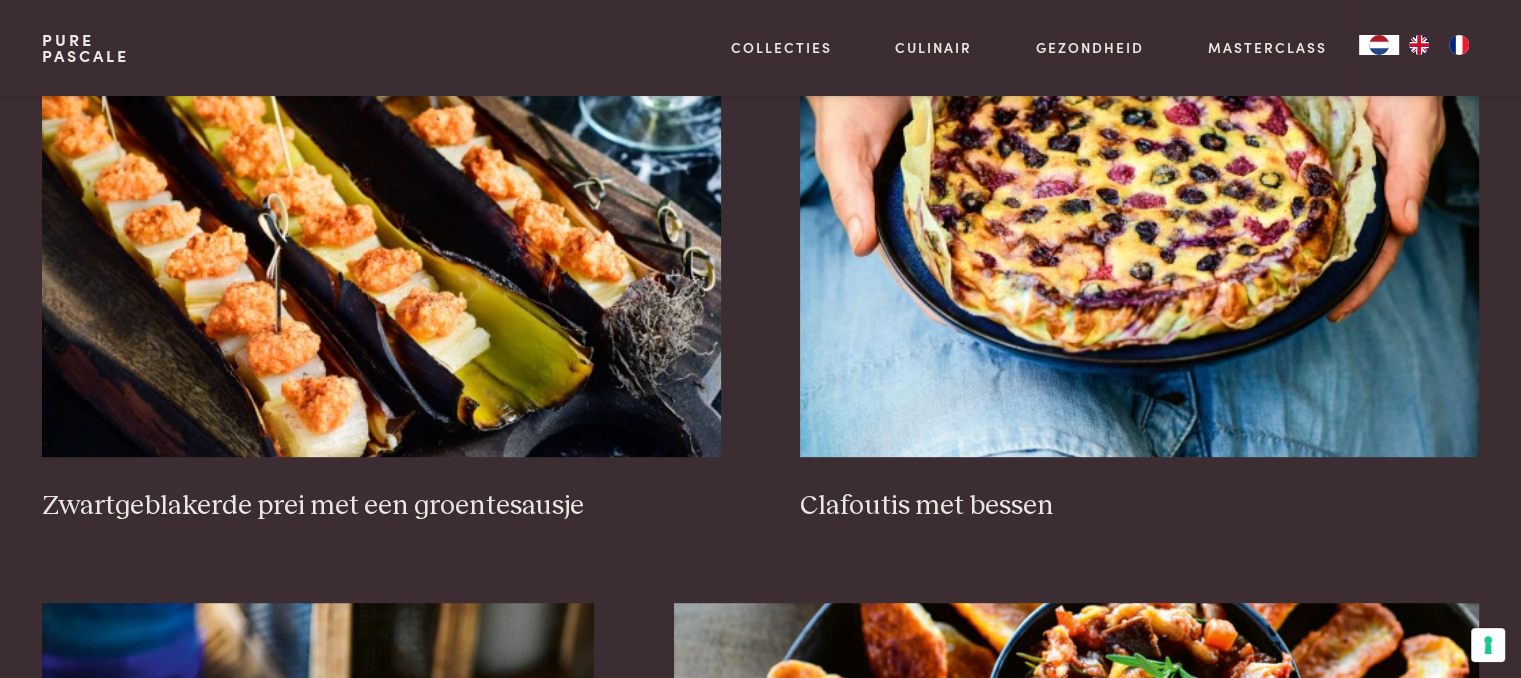 scroll, scrollTop: 899, scrollLeft: 0, axis: vertical 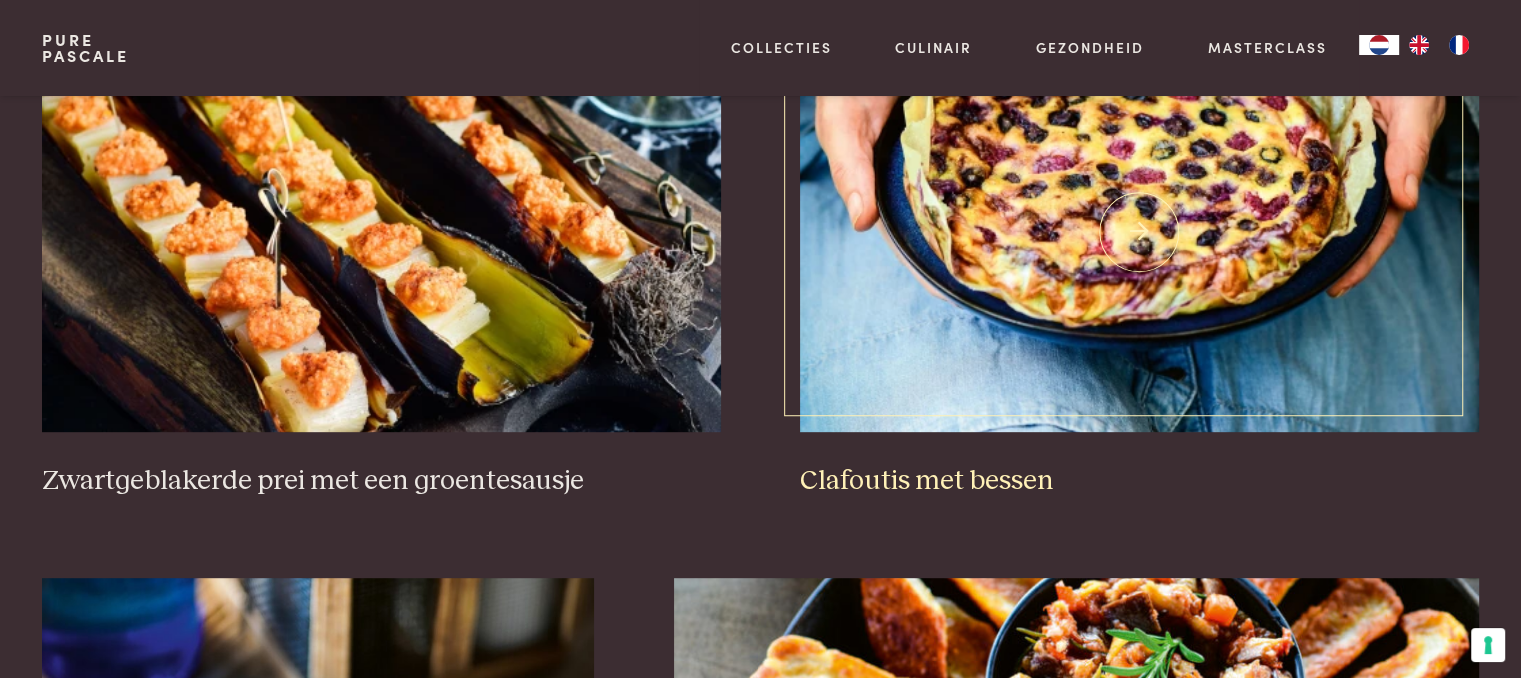 click at bounding box center [1139, 232] 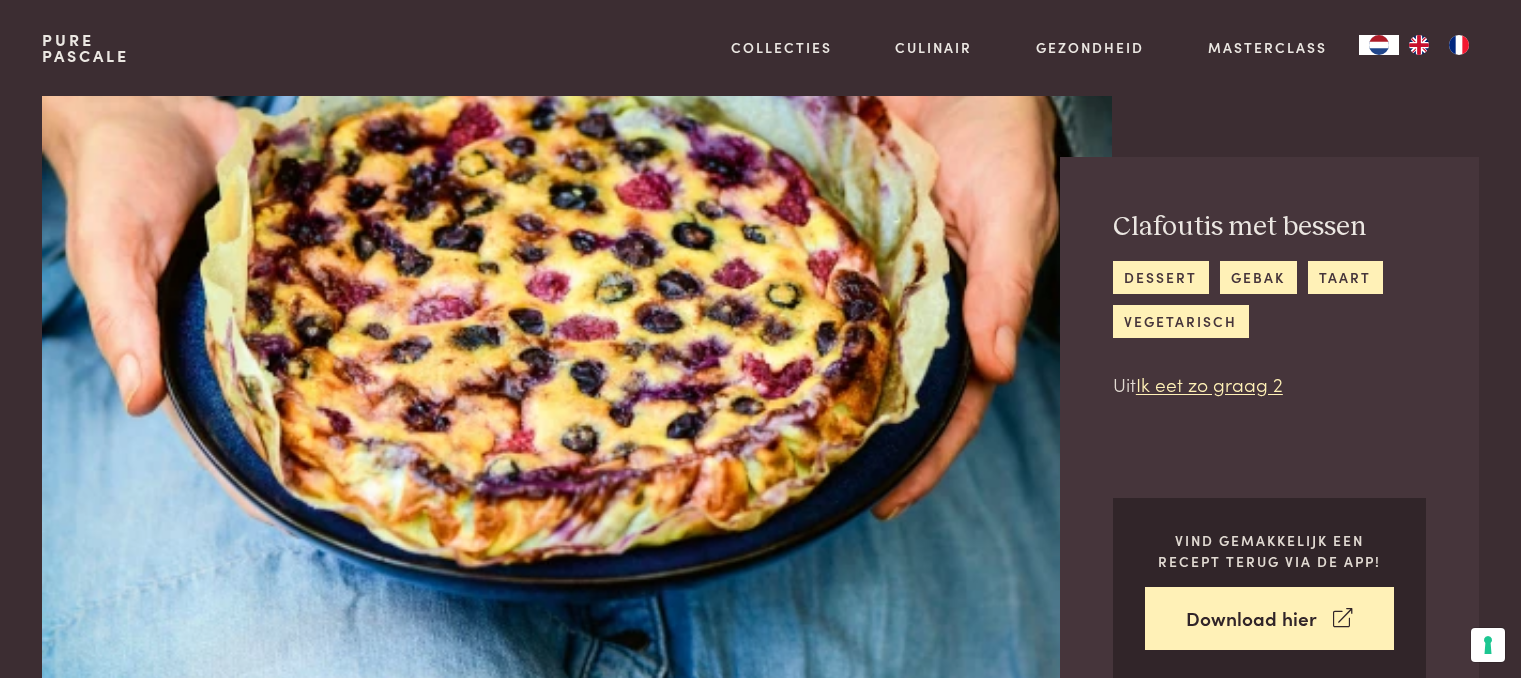 scroll, scrollTop: 0, scrollLeft: 0, axis: both 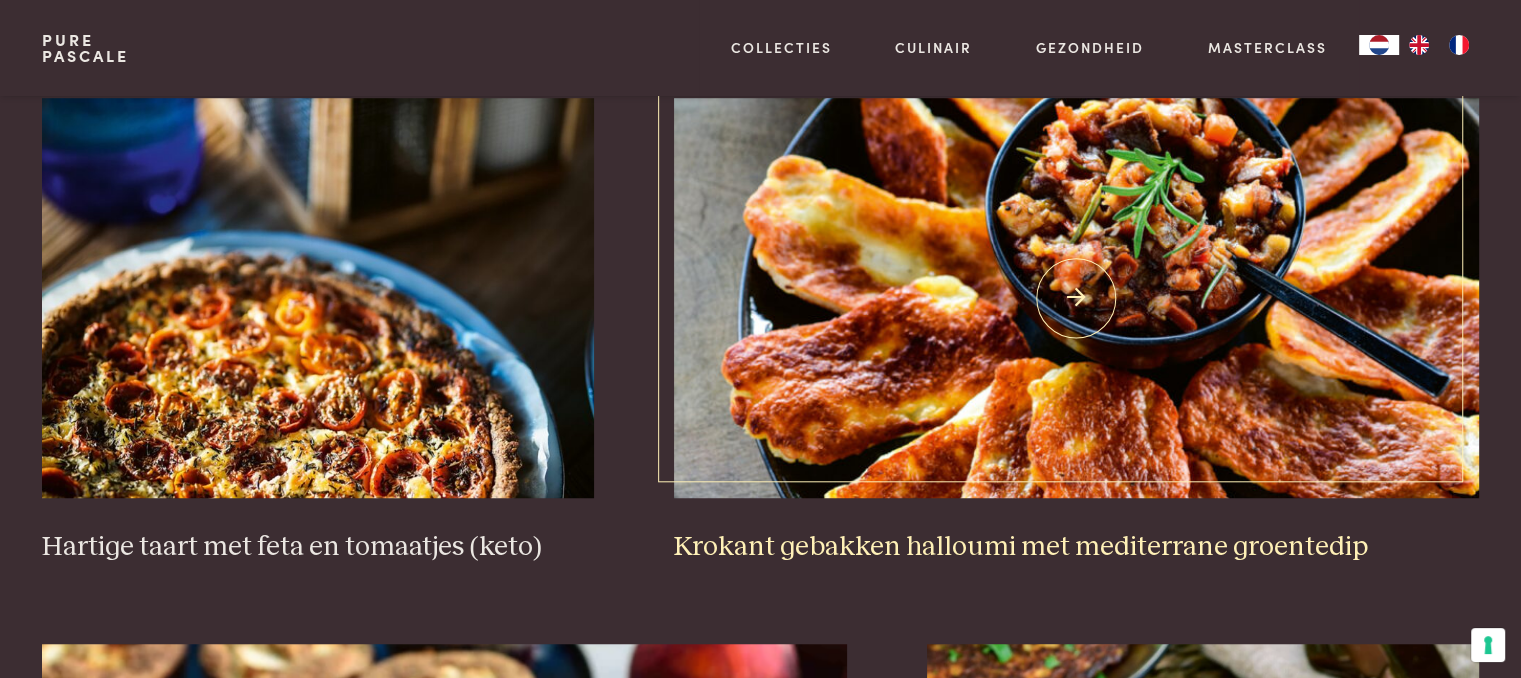 click on "Krokant gebakken halloumi met mediterrane groentedip" at bounding box center (1076, 547) 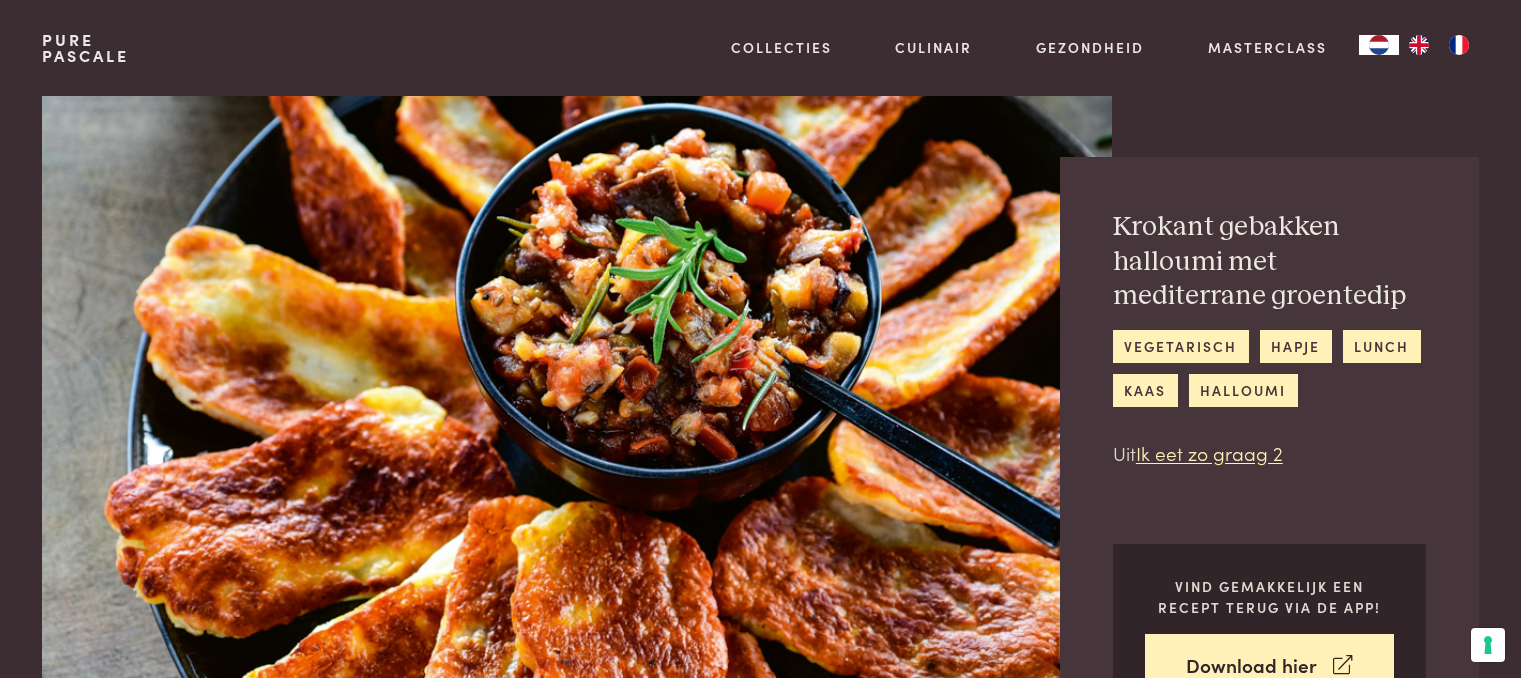scroll, scrollTop: 0, scrollLeft: 0, axis: both 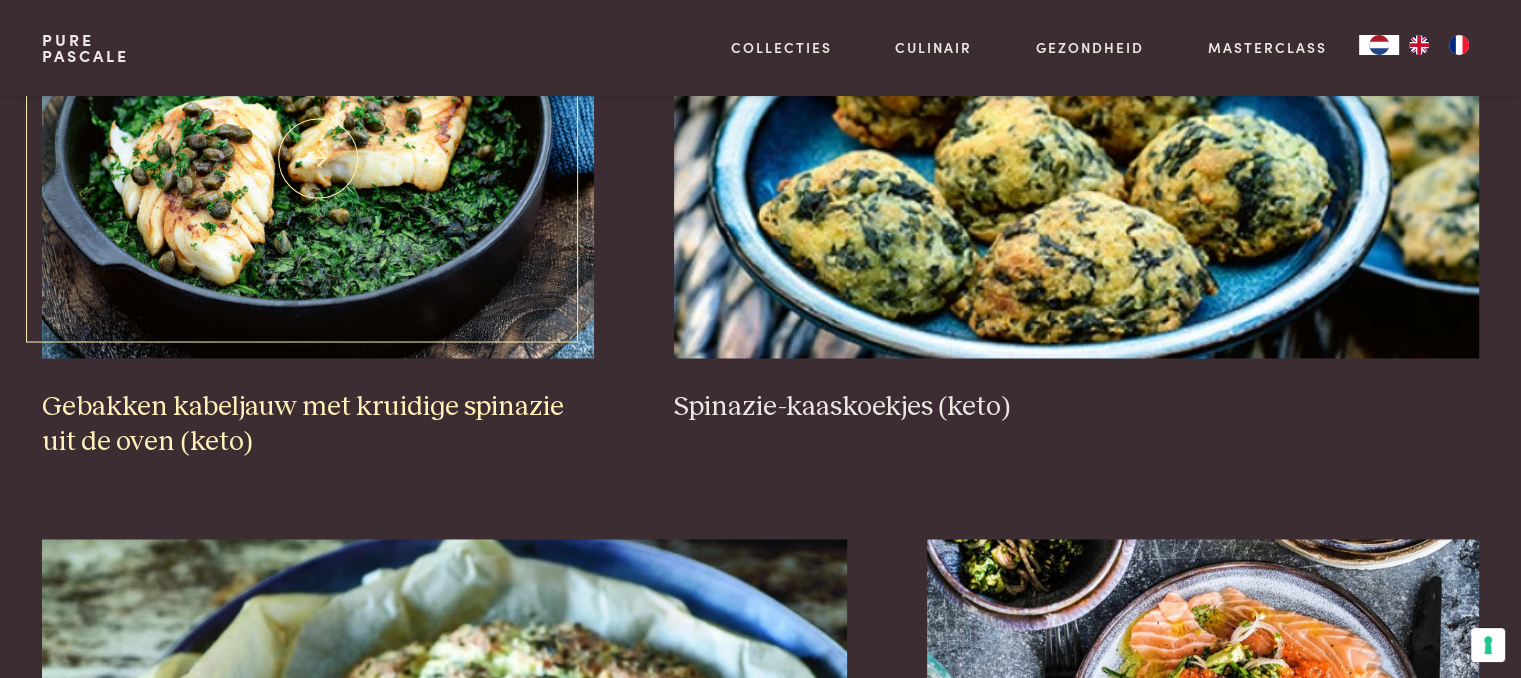 click on "Gebakken kabeljauw met kruidige spinazie uit de oven (keto)" at bounding box center [318, 424] 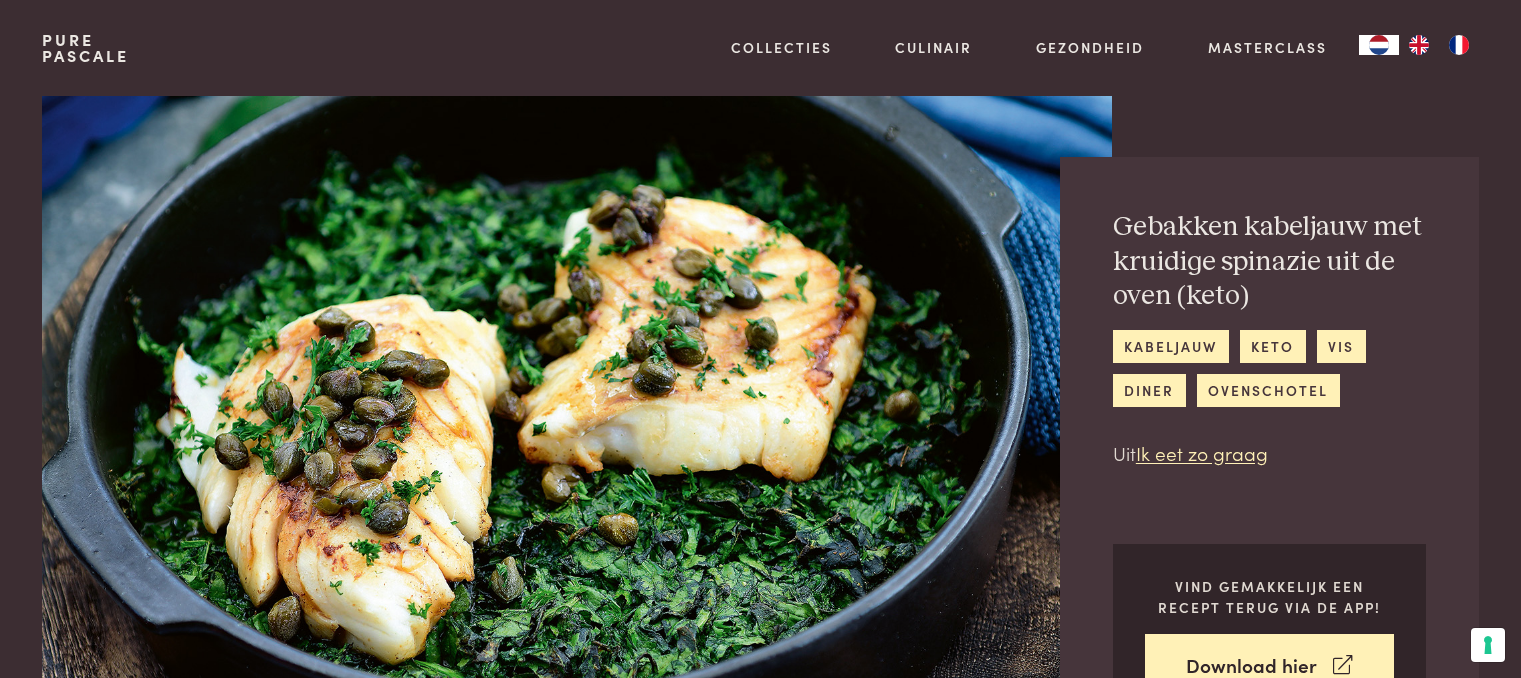 scroll, scrollTop: 0, scrollLeft: 0, axis: both 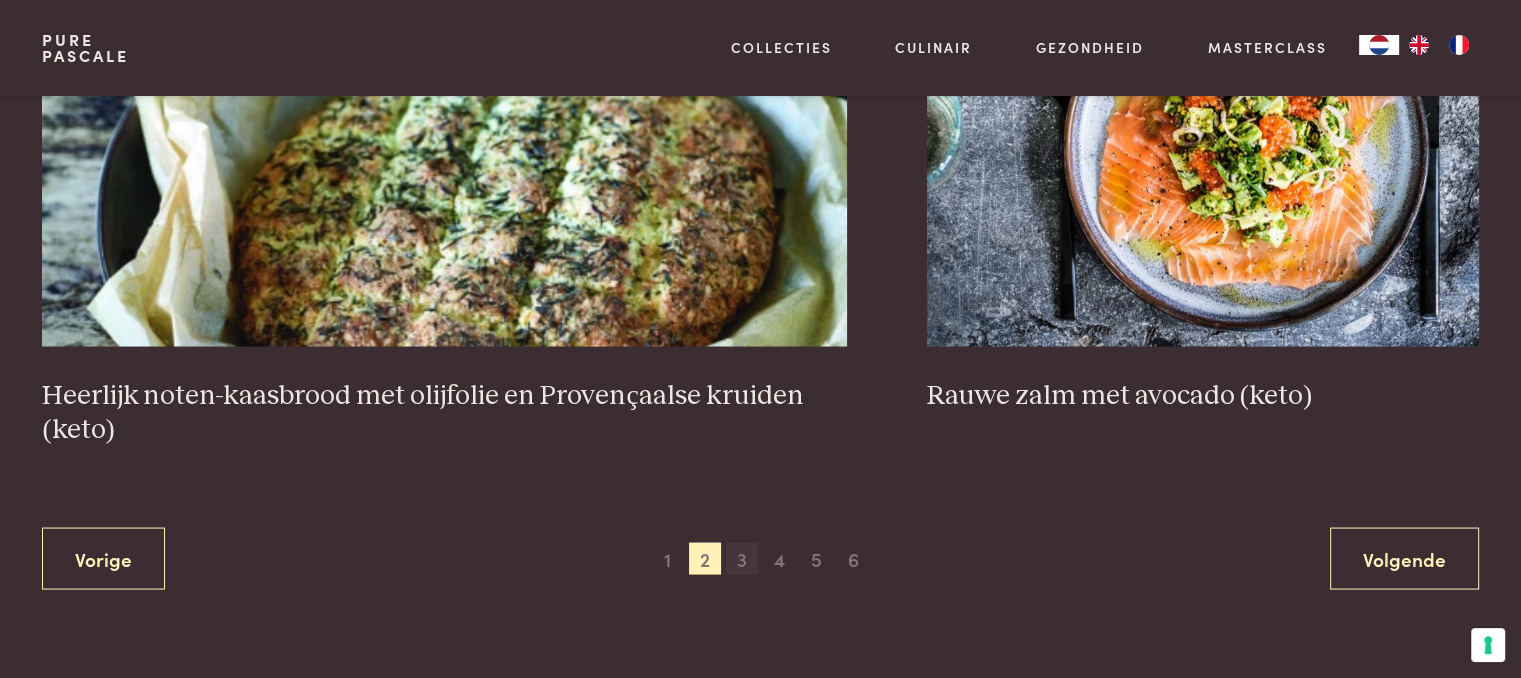 click on "3" at bounding box center [742, 558] 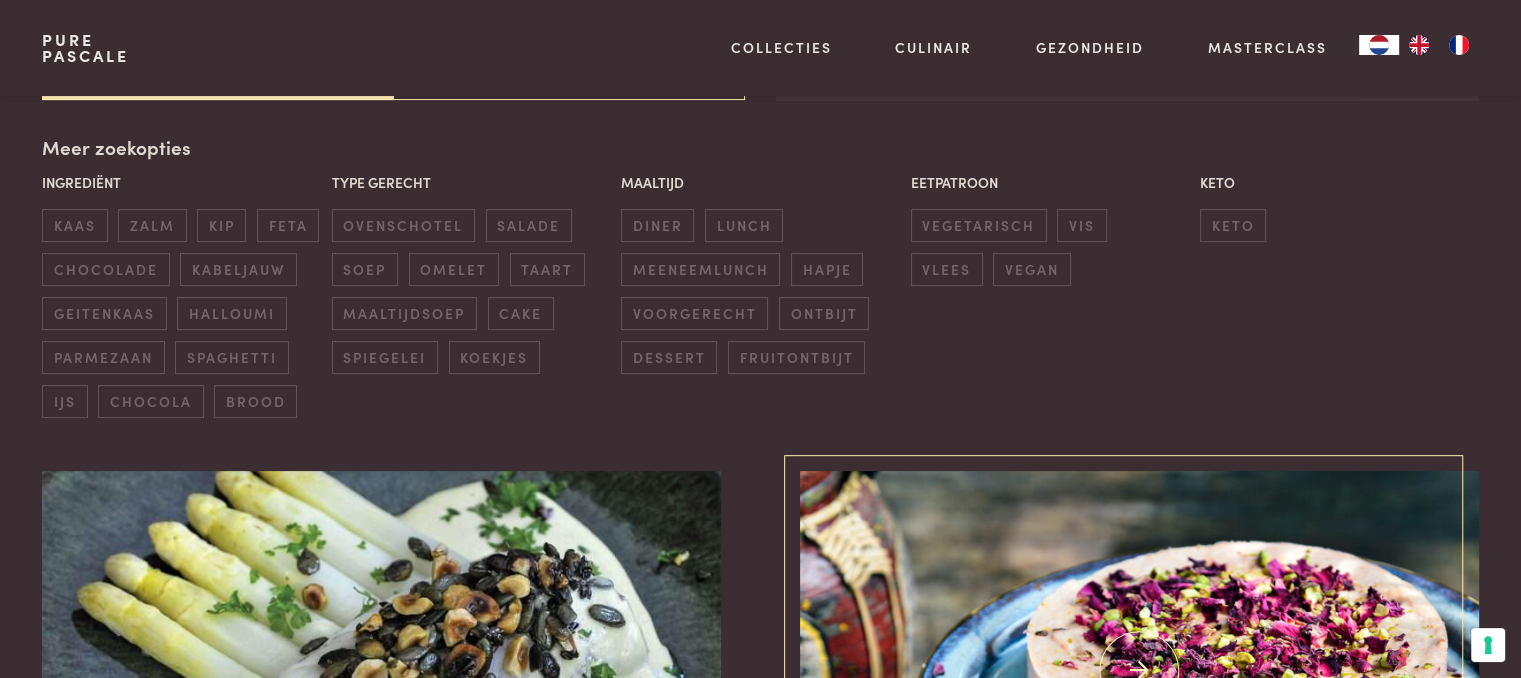 scroll, scrollTop: 459, scrollLeft: 0, axis: vertical 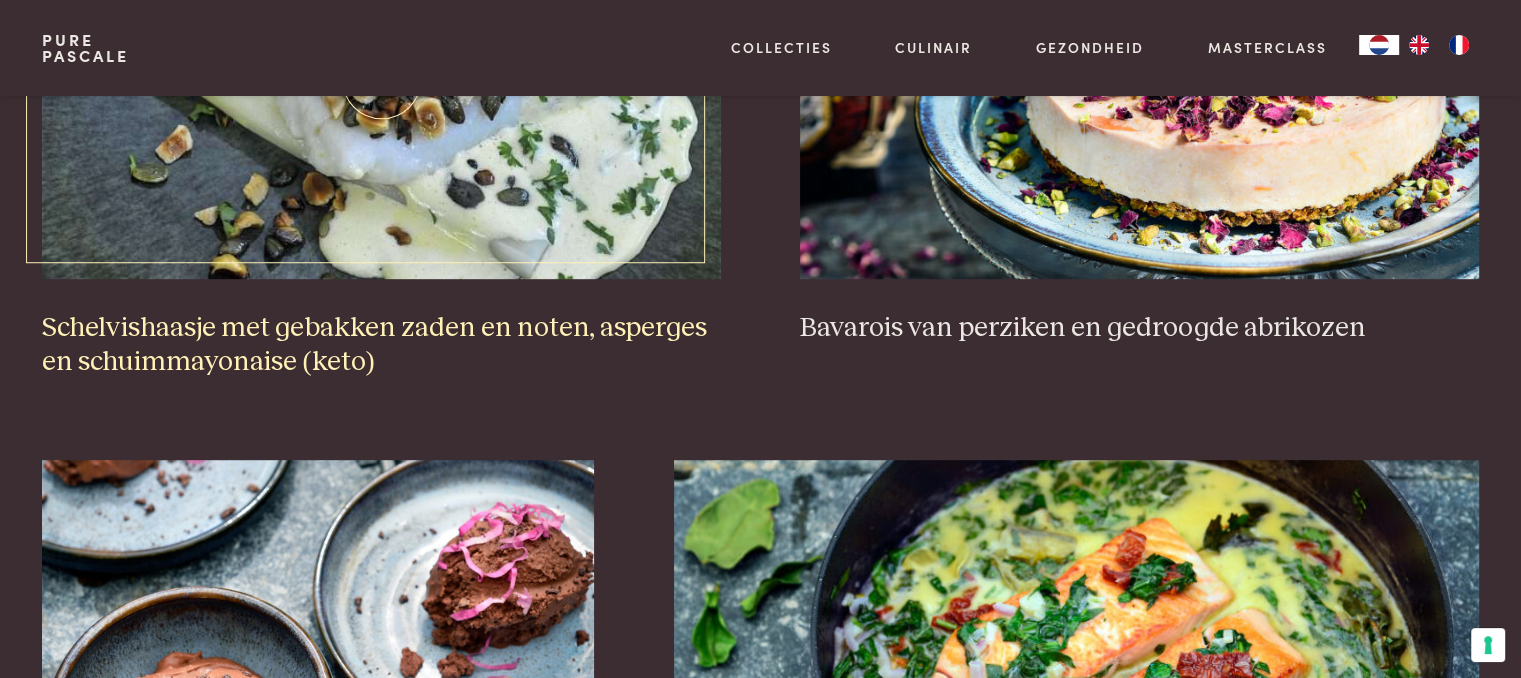 click on "Schelvishaasje met gebakken zaden en noten, asperges en schuimmayonaise (keto)" at bounding box center (381, 345) 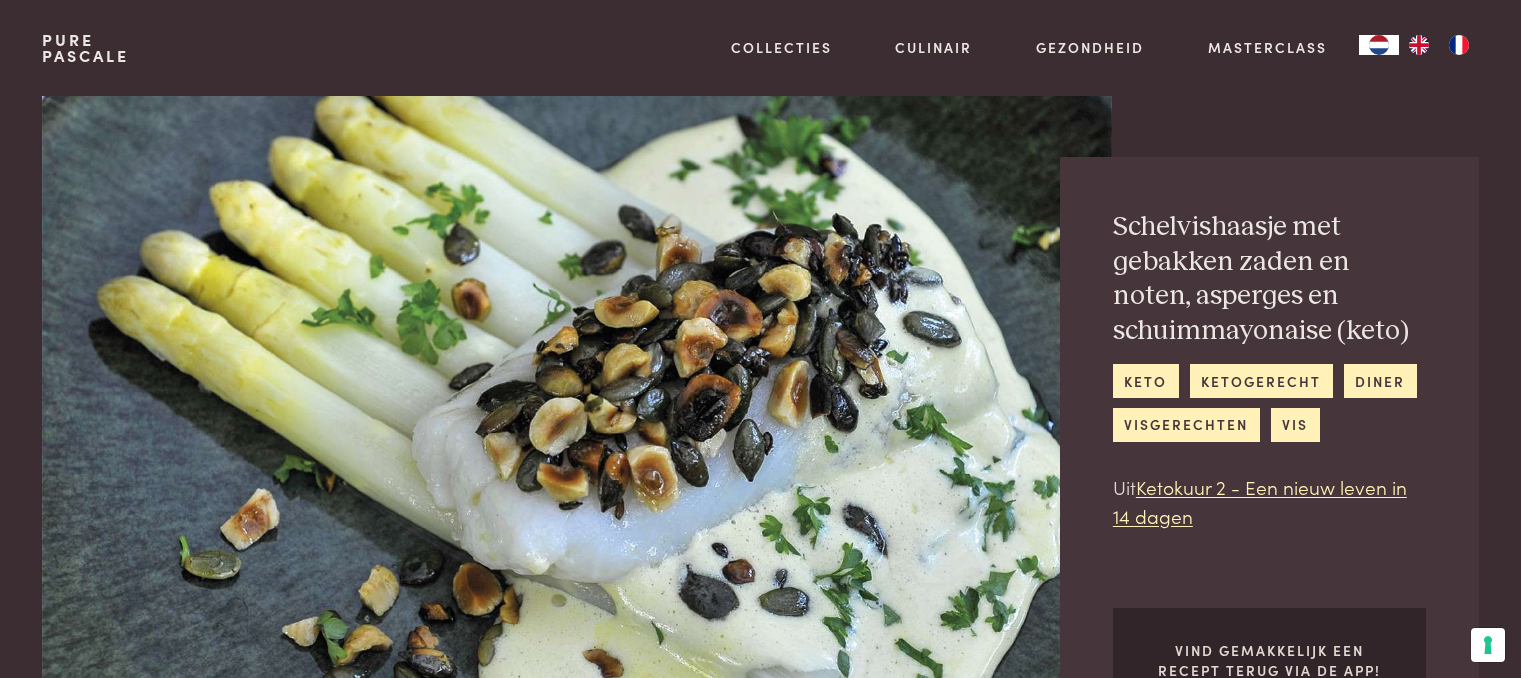 scroll, scrollTop: 0, scrollLeft: 0, axis: both 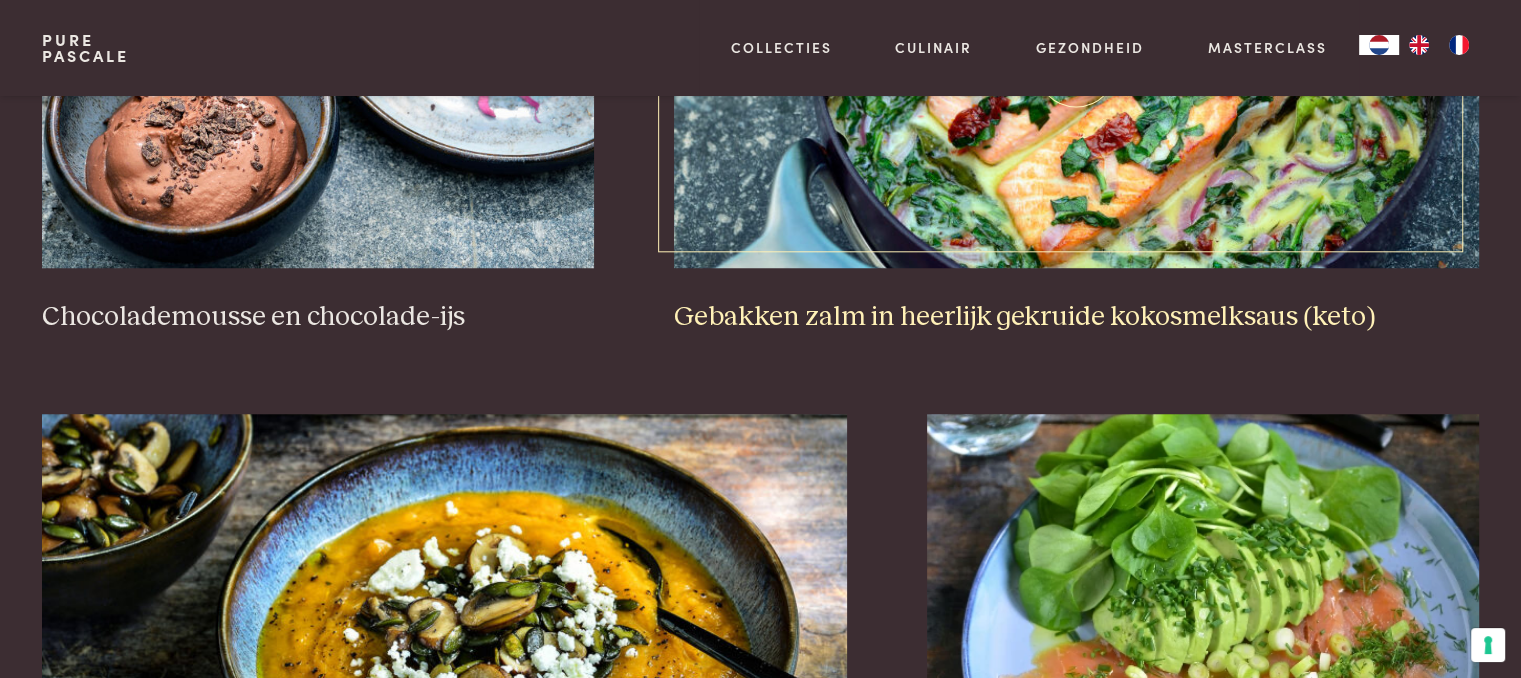 click on "Gebakken zalm in heerlijk gekruide kokosmelksaus (keto)" at bounding box center [1076, 317] 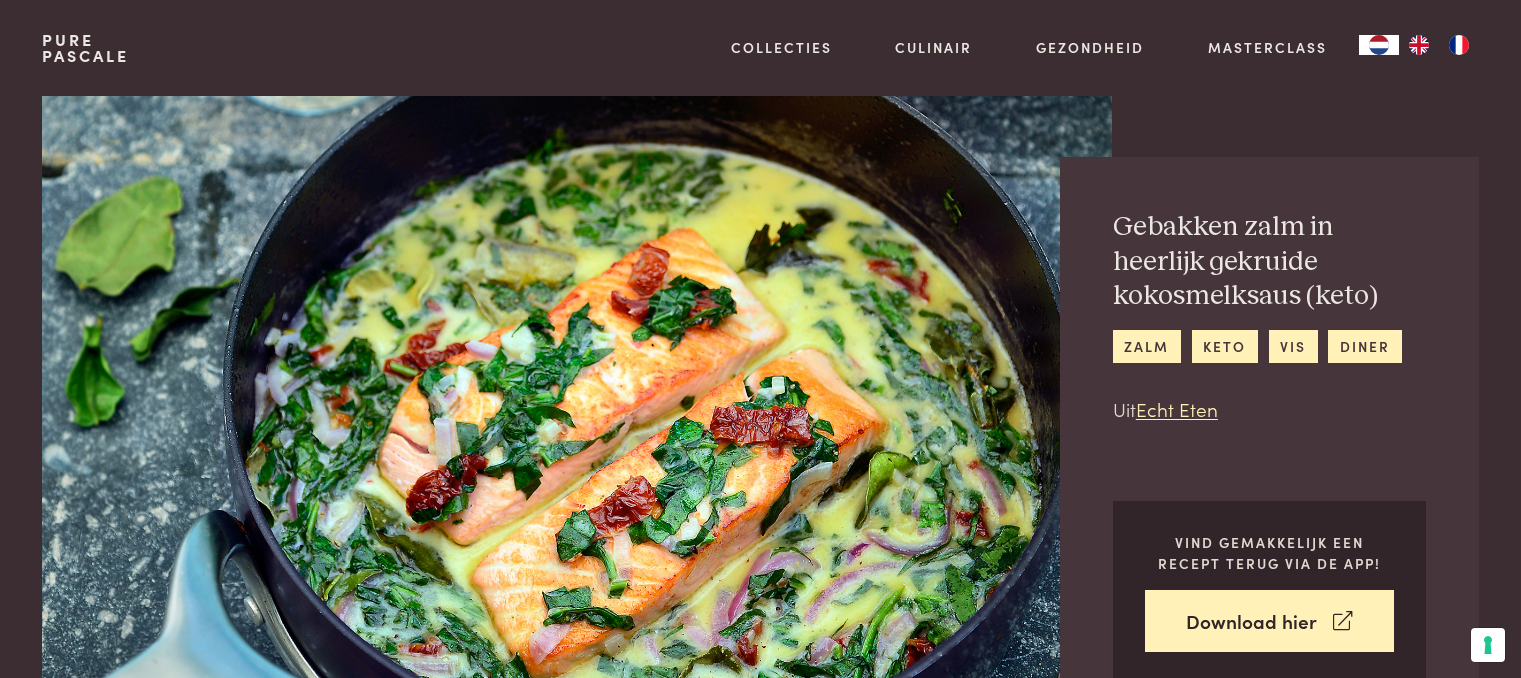 scroll, scrollTop: 0, scrollLeft: 0, axis: both 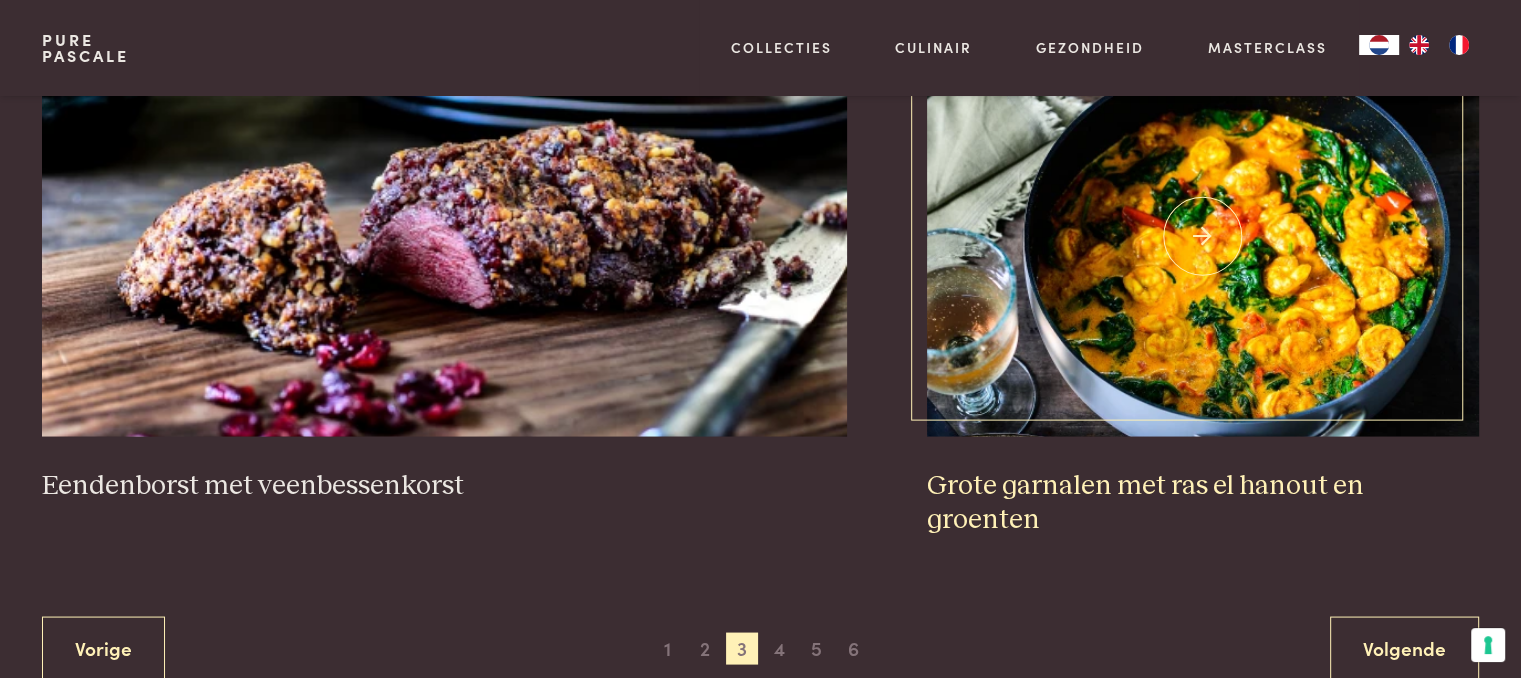 click on "Grote garnalen met ras el hanout en groenten" at bounding box center (1203, 502) 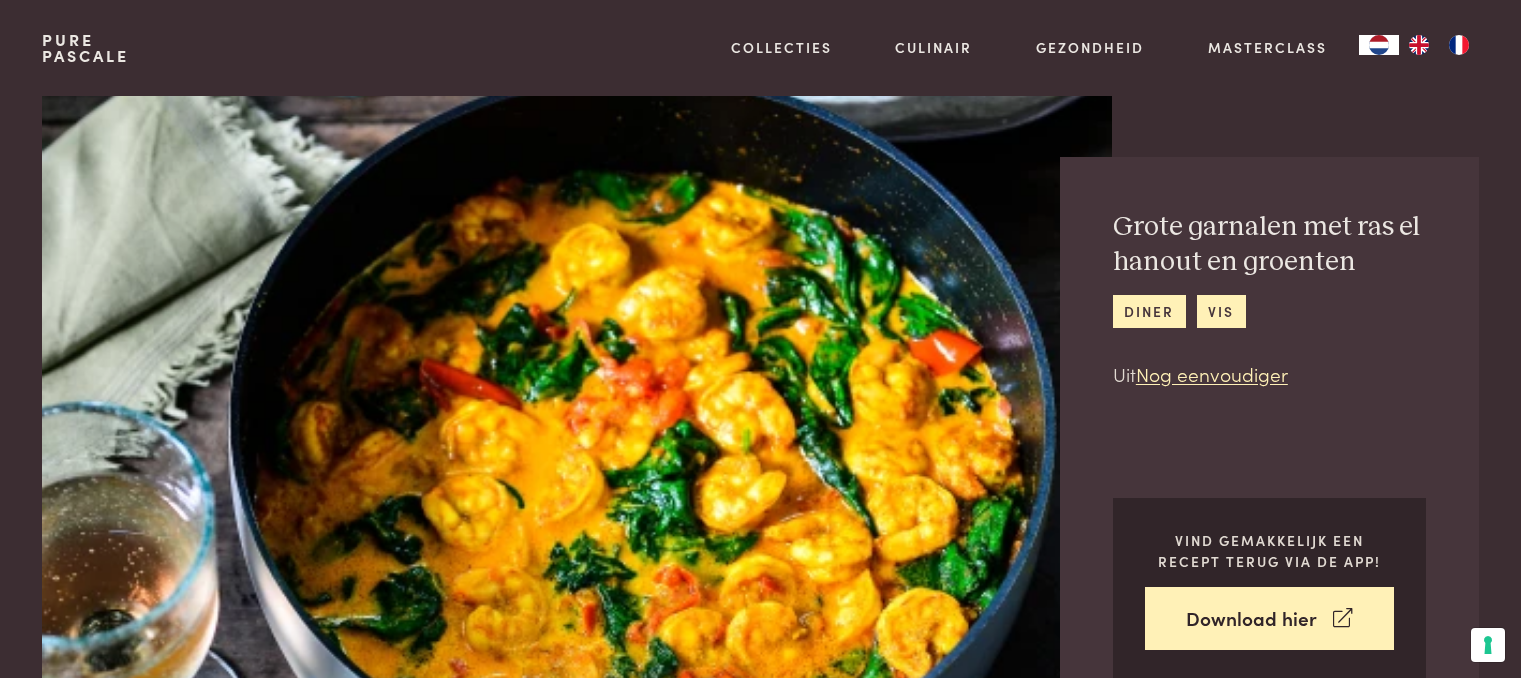 scroll, scrollTop: 0, scrollLeft: 0, axis: both 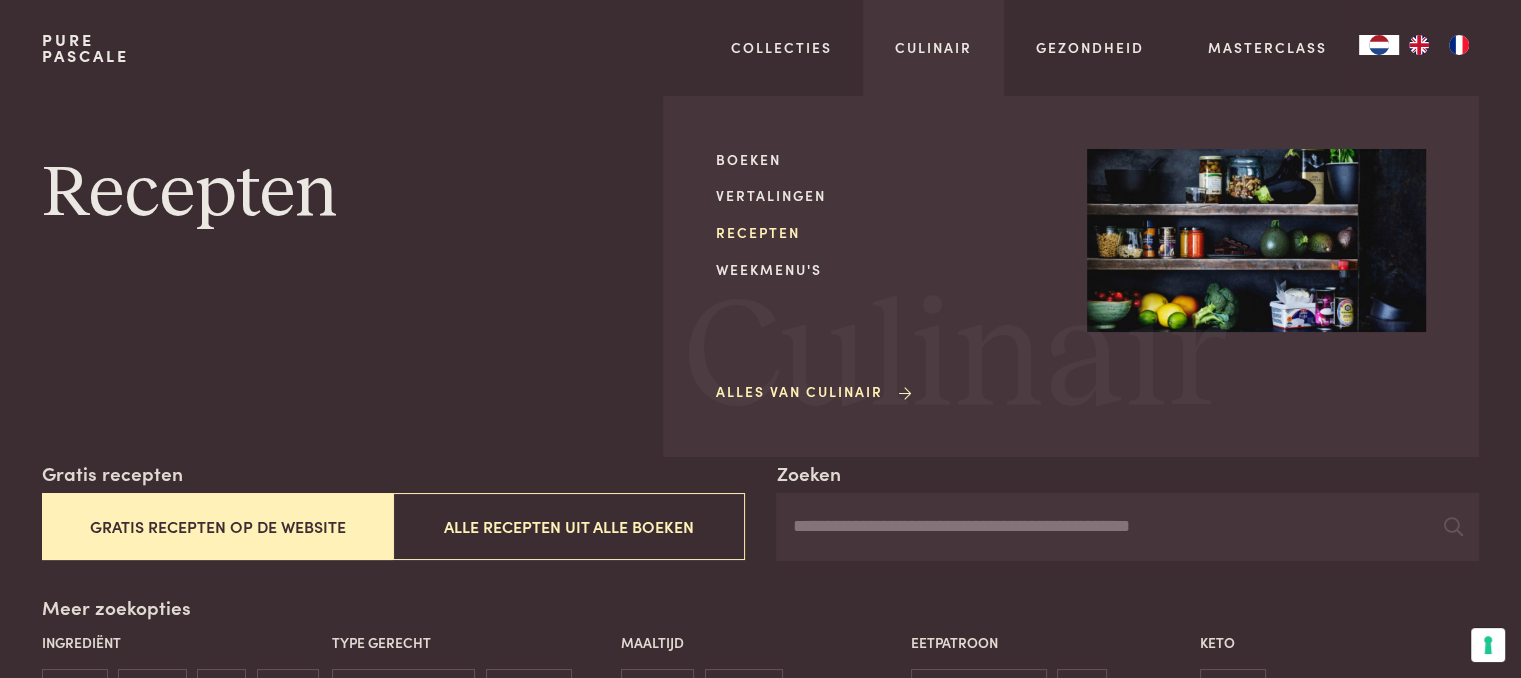 click on "Recepten" at bounding box center [885, 232] 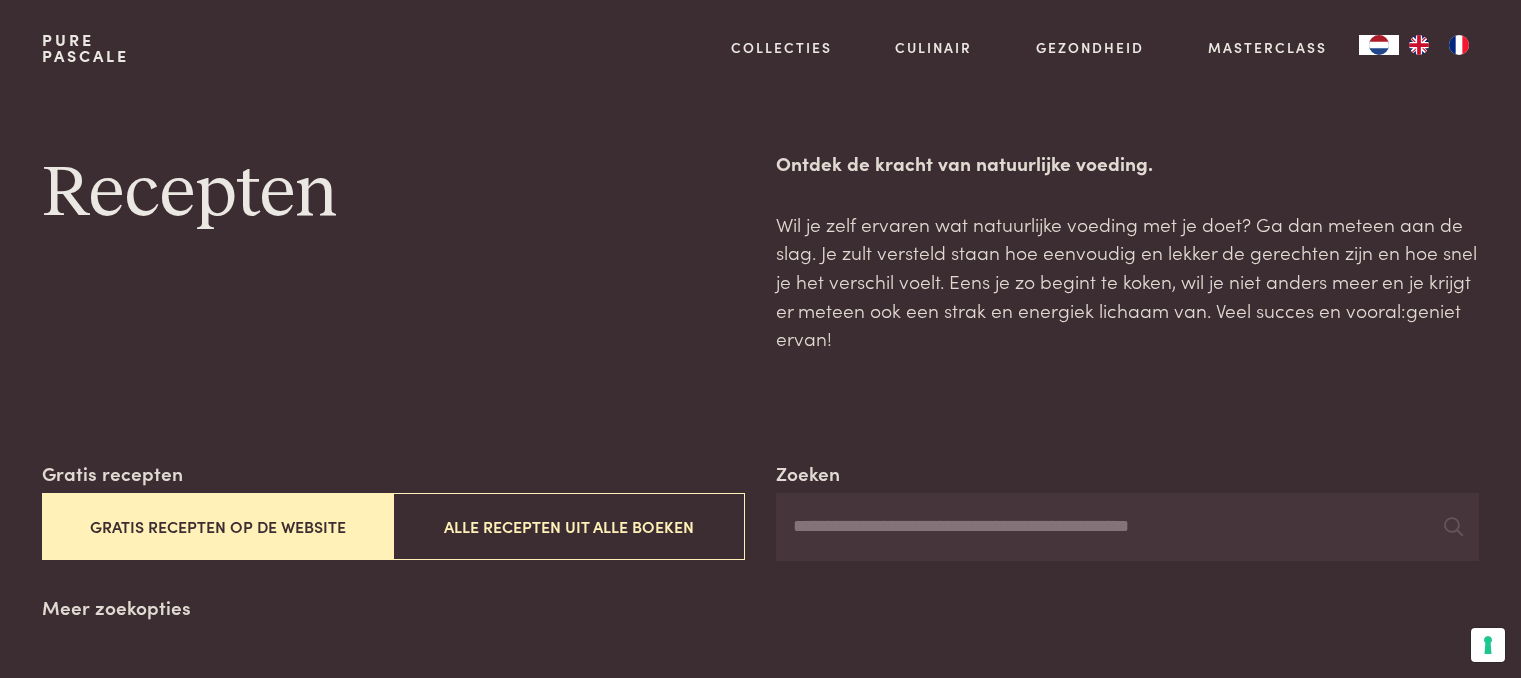 scroll, scrollTop: 0, scrollLeft: 0, axis: both 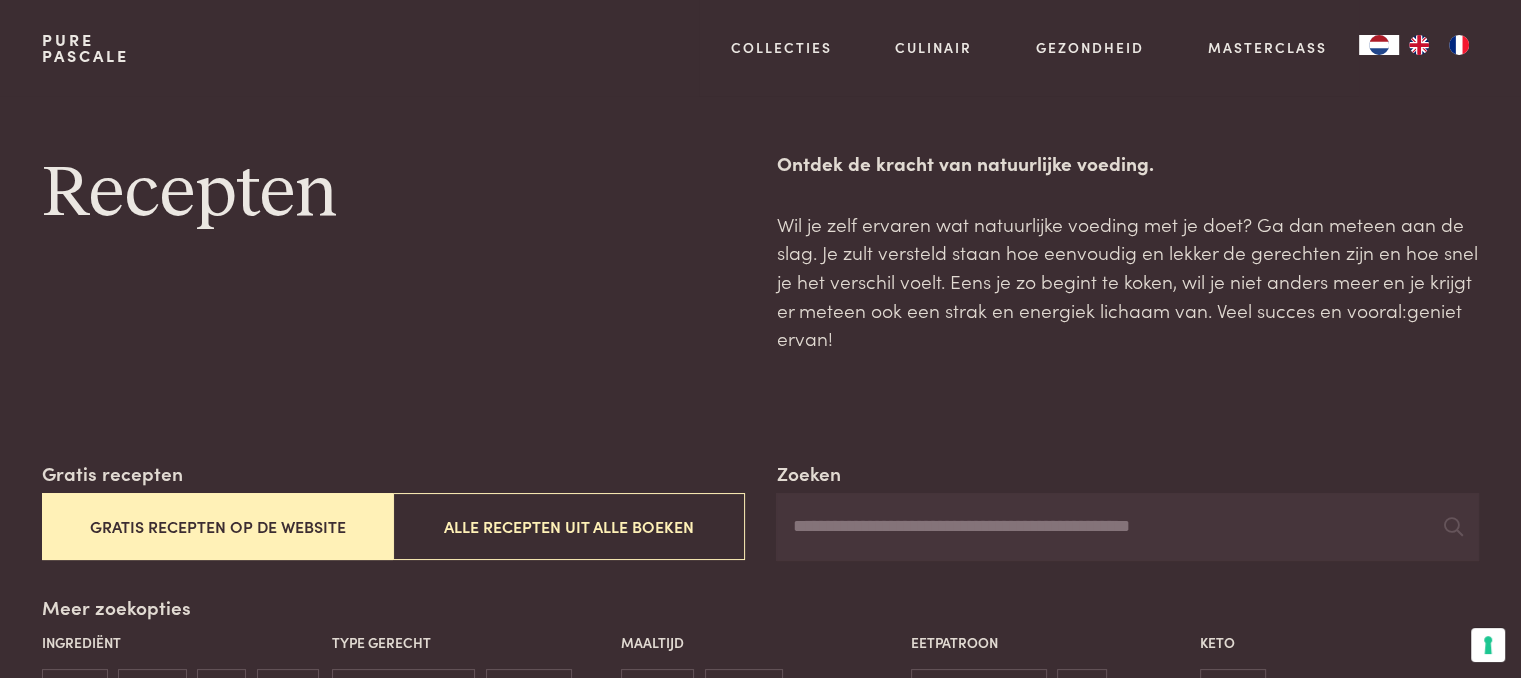 click on "Zoeken       Gratis recepten
Gratis recepten op de website
Alle recepten uit alle boeken
Meer zoekopties    Ingrediënt   kaas zalm kip feta chocolade kabeljauw geitenkaas halloumi parmezaan spaghetti ijs chocola brood Type gerecht   ovenschotel salade soep omelet taart maaltijdsoep cake spiegelei koekjes Maaltijd   diner lunch meeneemlunch hapje voorgerecht ontbijt dessert fruitontbijt Eetpatroon   vegetarisch vis vlees vegan Keto   keto         Brood met olijven en ansjovis (keto)       Zalige havermout-chocoladetaart       Creatieve ontbijt-eitjes (keto)       Spinazie met pittige ricotta en ei (keto)       Cheesecake met pistachenoten       Geroosterde kip met venkel en sinaasappel       Salade met kip en rodekool       Snelle tarte tatin met havermout       Zalm in een romige tomatensaus met verse kruiden (keto)       Zoete rode biet met zure haring (keto)       Parfait van passievrucht" at bounding box center [760, 2381] 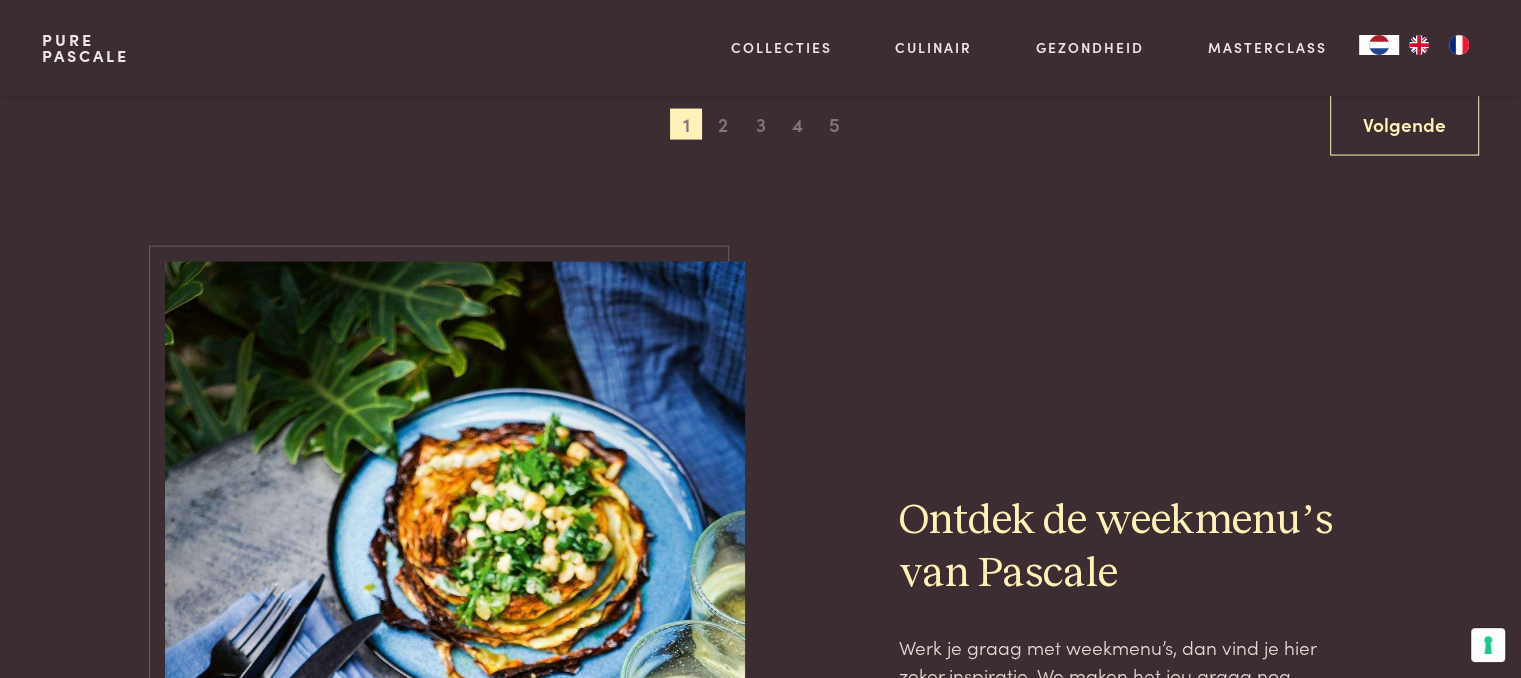 scroll, scrollTop: 4742, scrollLeft: 0, axis: vertical 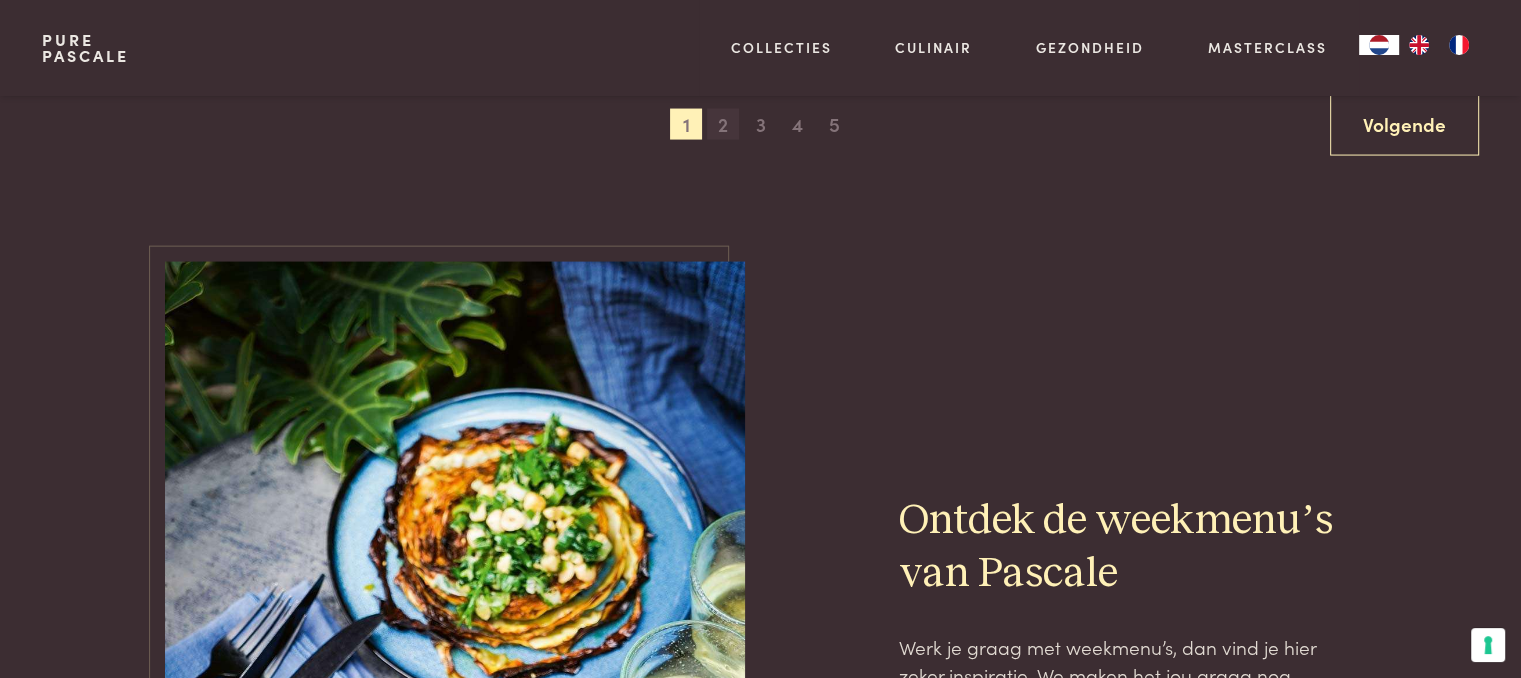 click on "2" at bounding box center (723, 125) 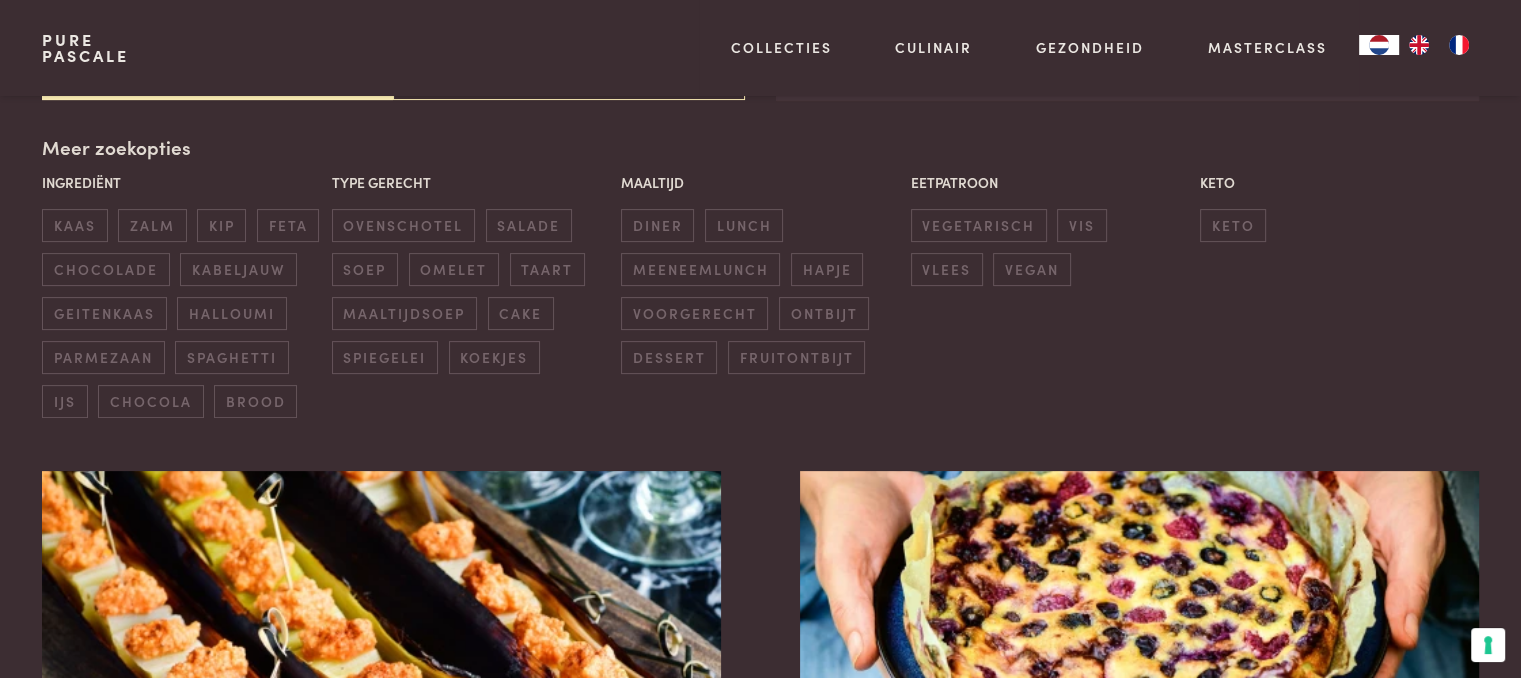 scroll, scrollTop: 459, scrollLeft: 0, axis: vertical 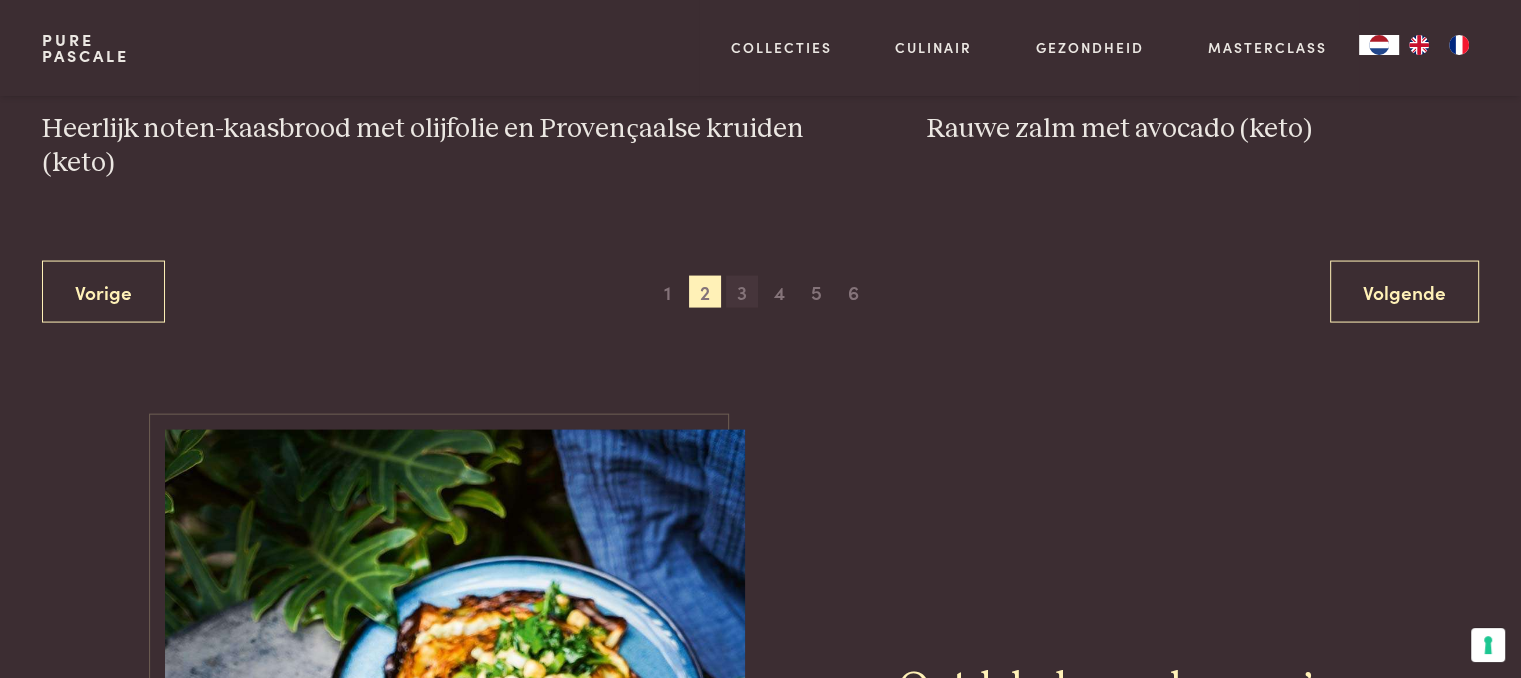 click on "3" at bounding box center [742, 292] 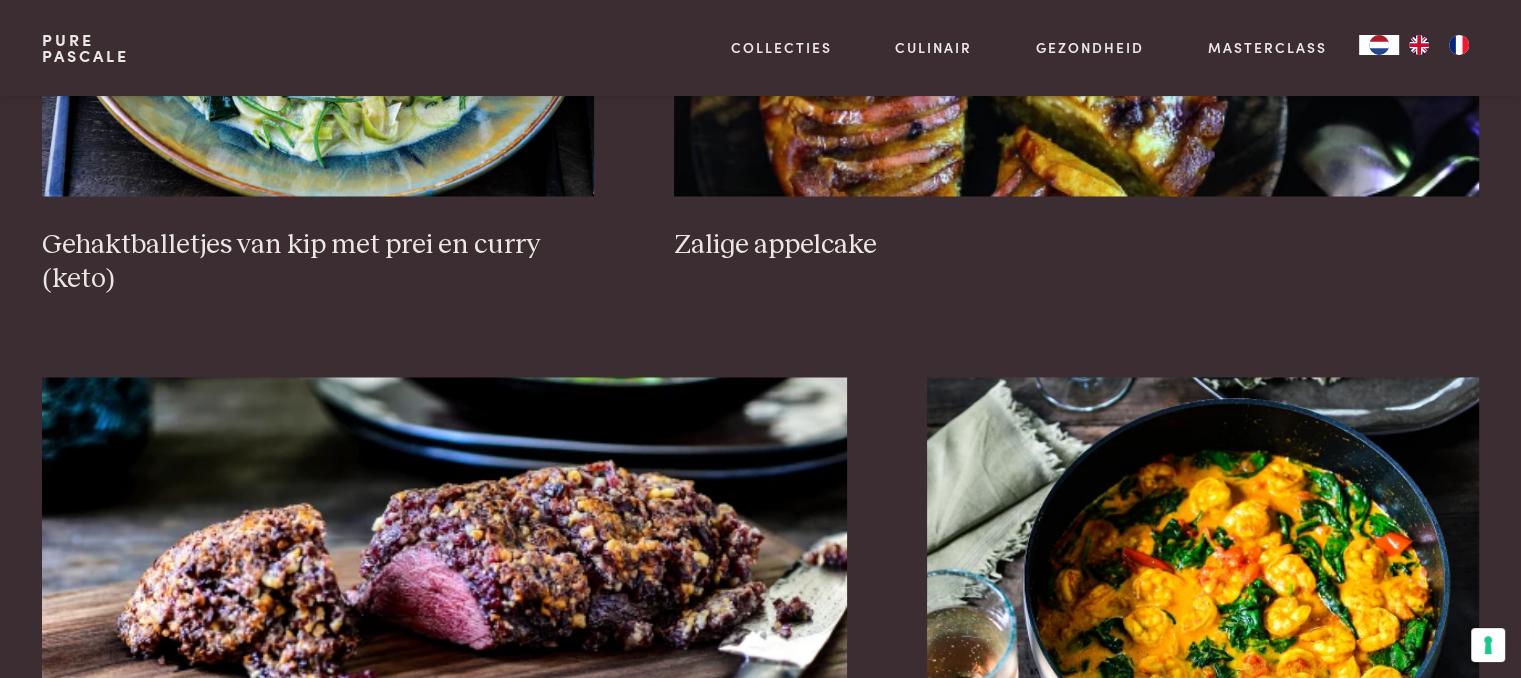 scroll, scrollTop: 4016, scrollLeft: 0, axis: vertical 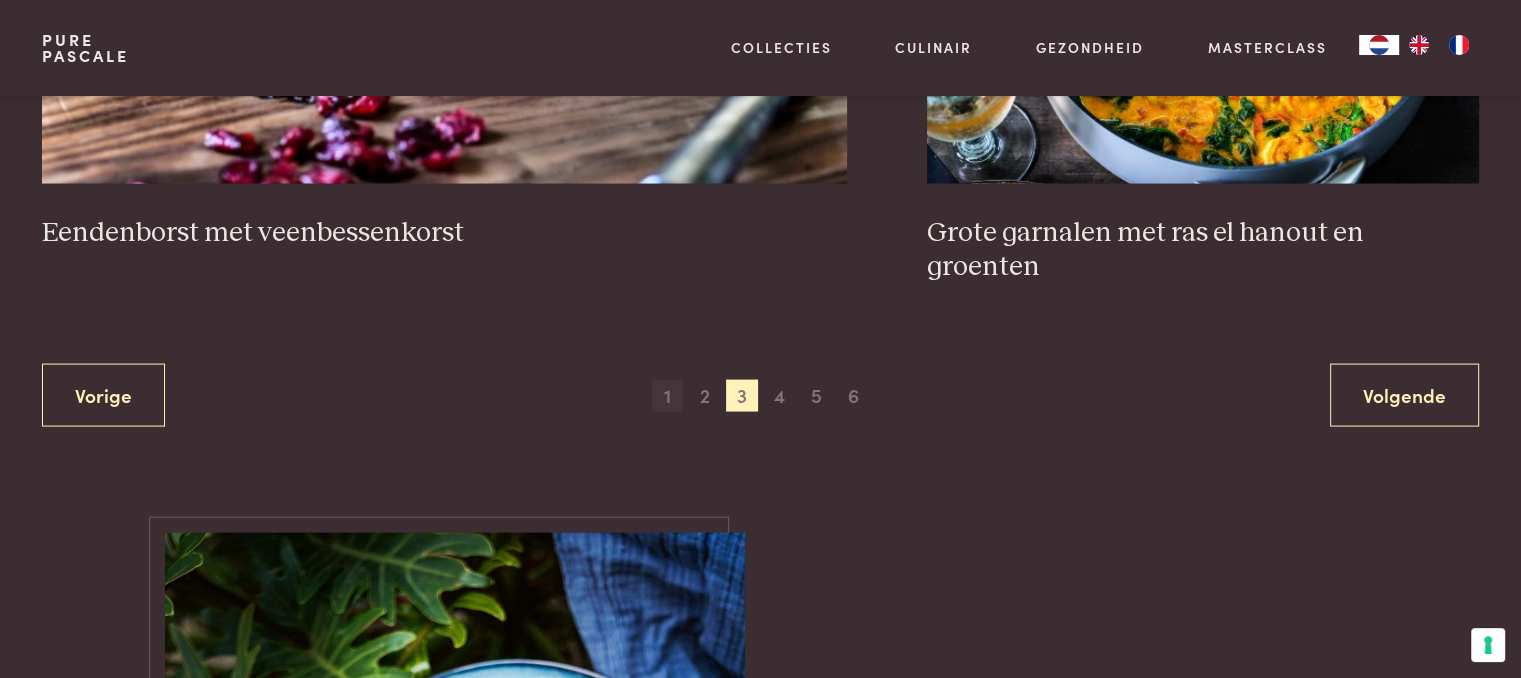 click on "1" at bounding box center [668, 396] 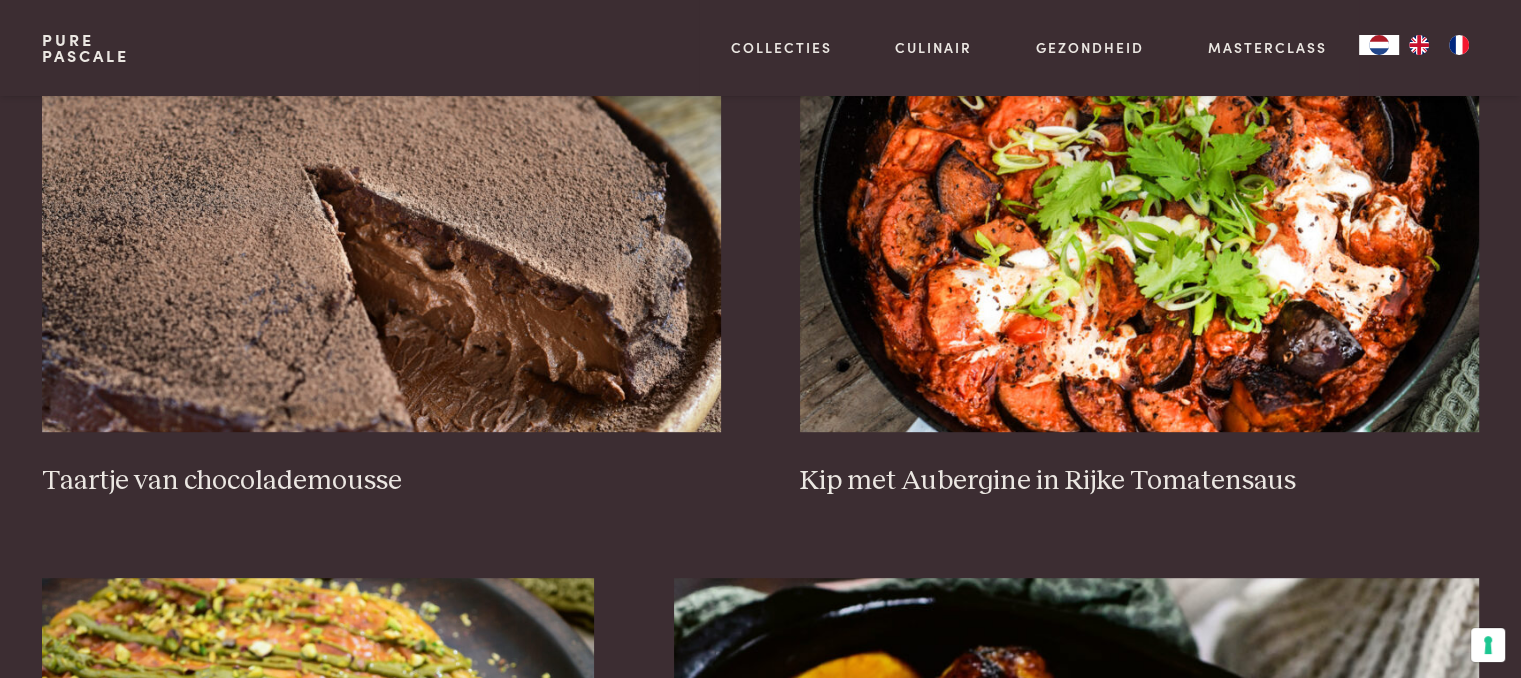scroll, scrollTop: 1492, scrollLeft: 0, axis: vertical 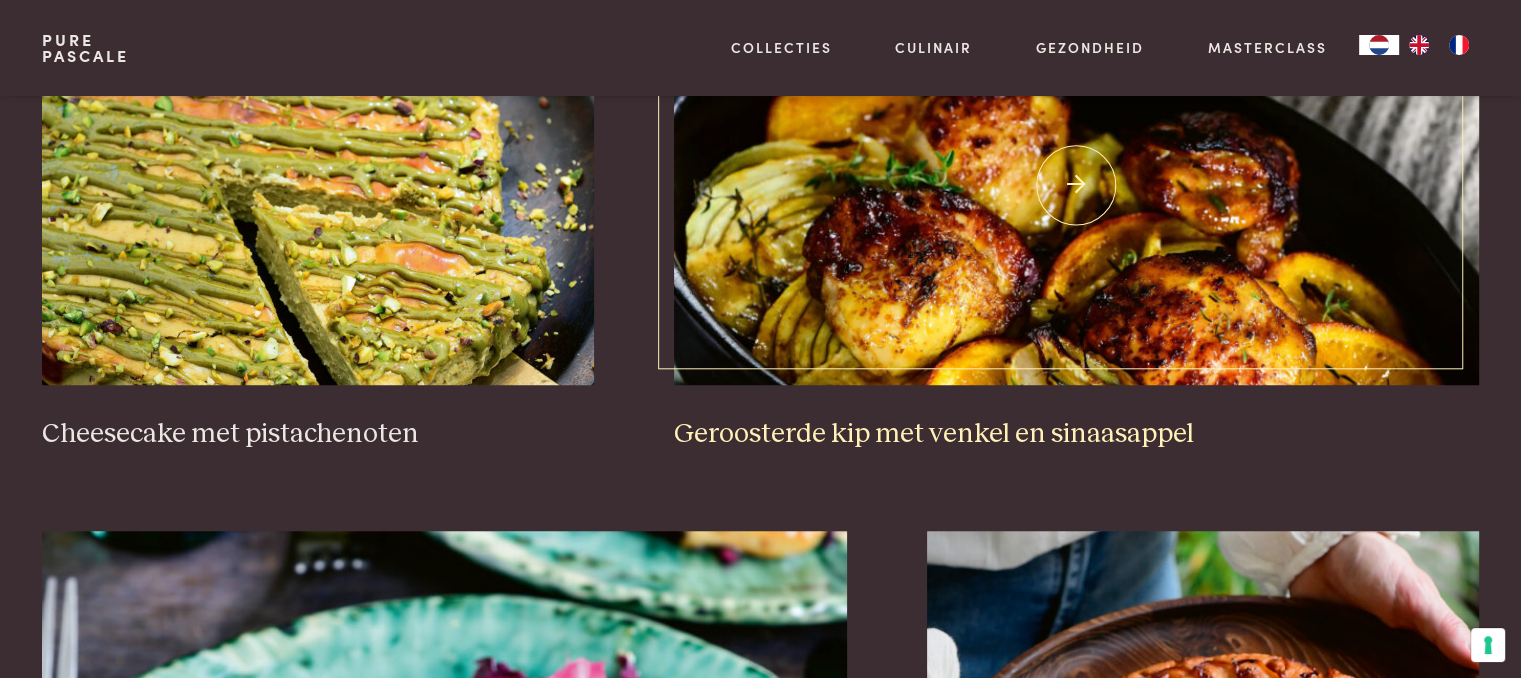 click on "Geroosterde kip met venkel en sinaasappel" at bounding box center (1076, 434) 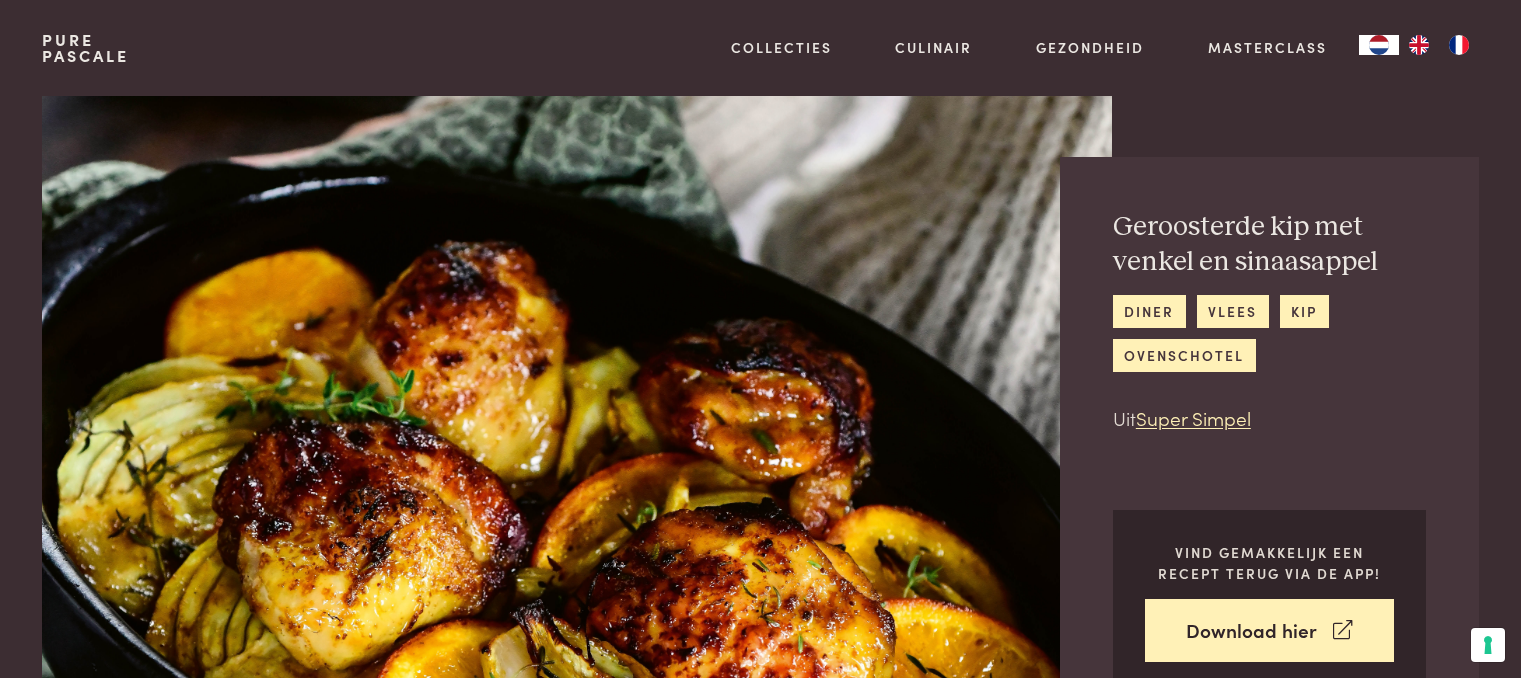 scroll, scrollTop: 0, scrollLeft: 0, axis: both 